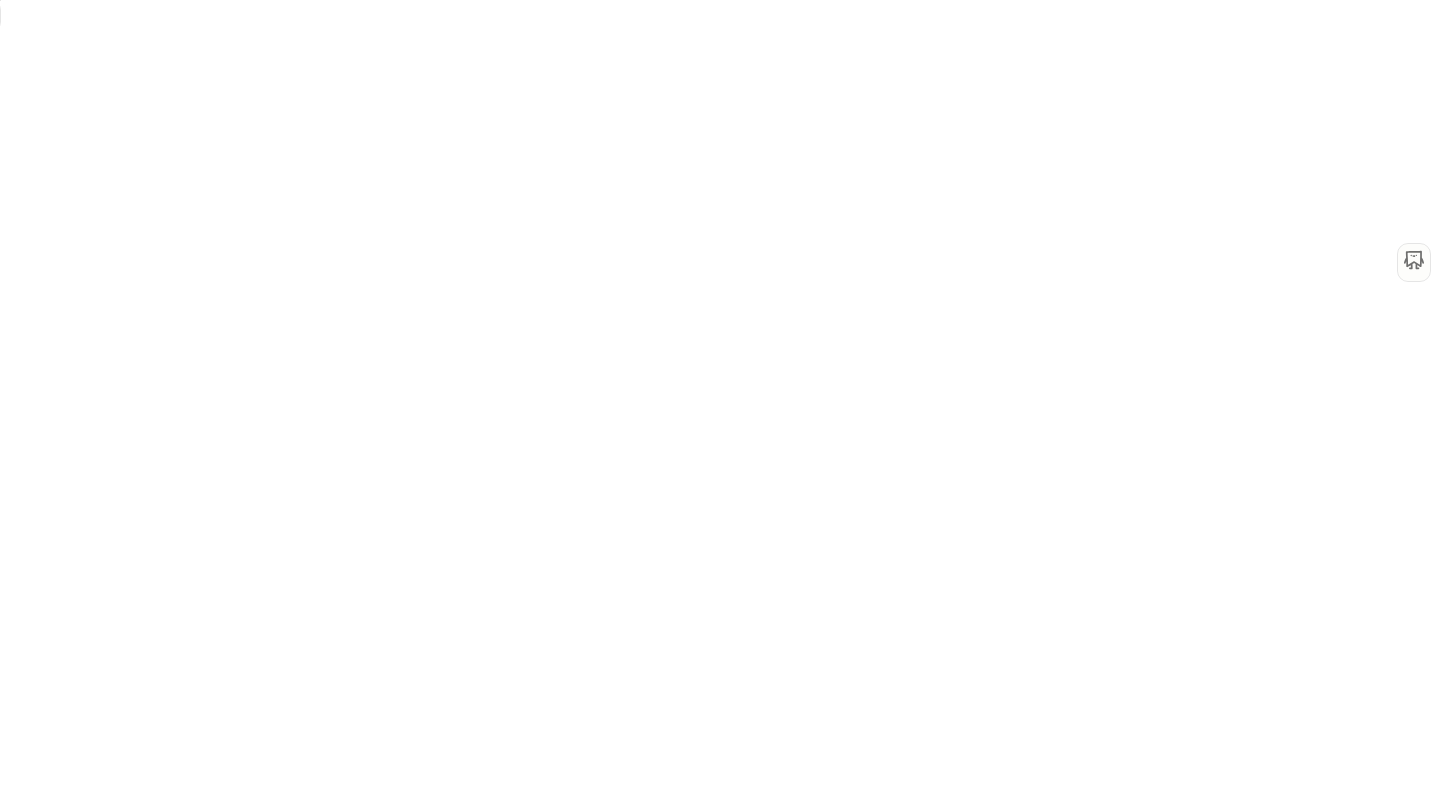 scroll, scrollTop: 0, scrollLeft: 0, axis: both 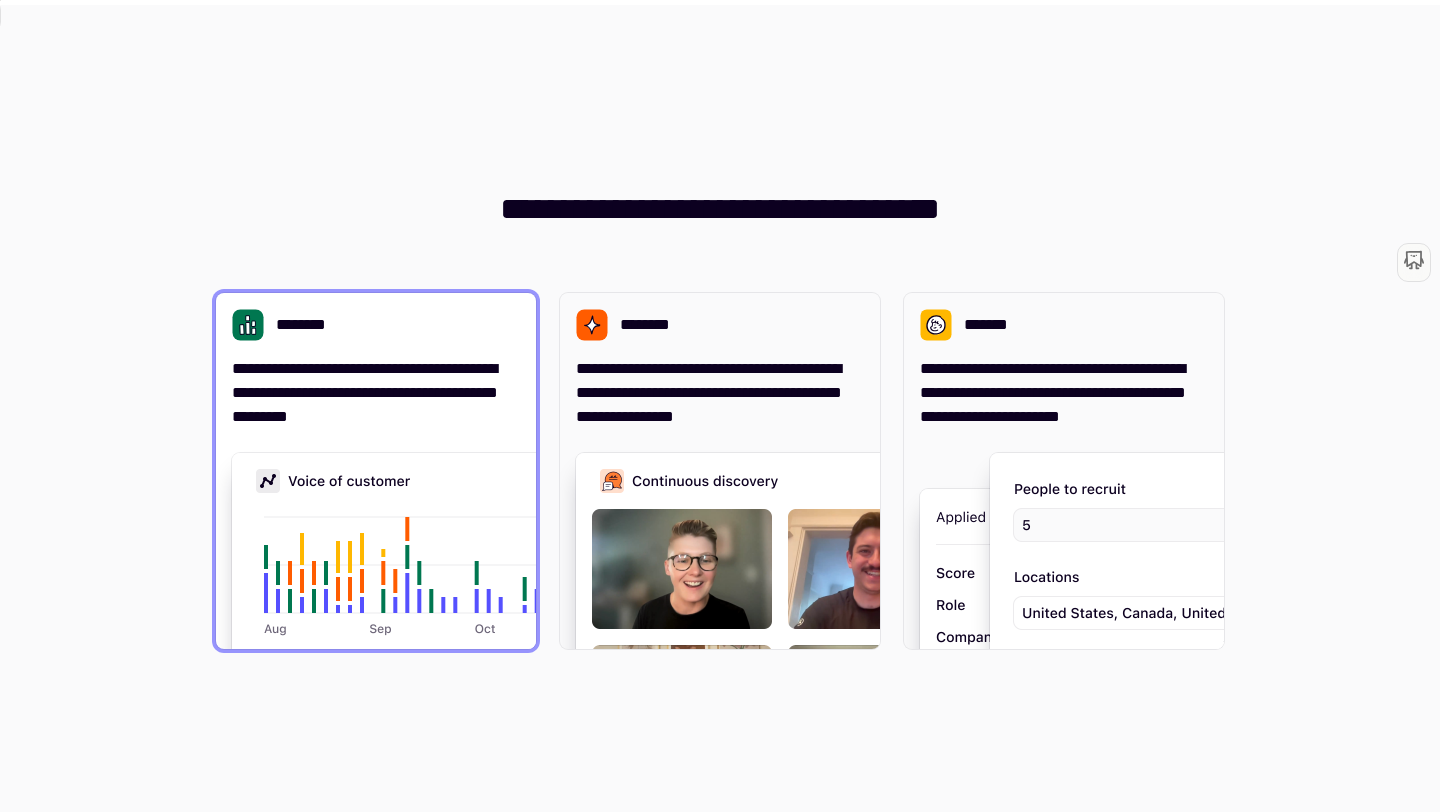 click on "**********" at bounding box center (376, 393) 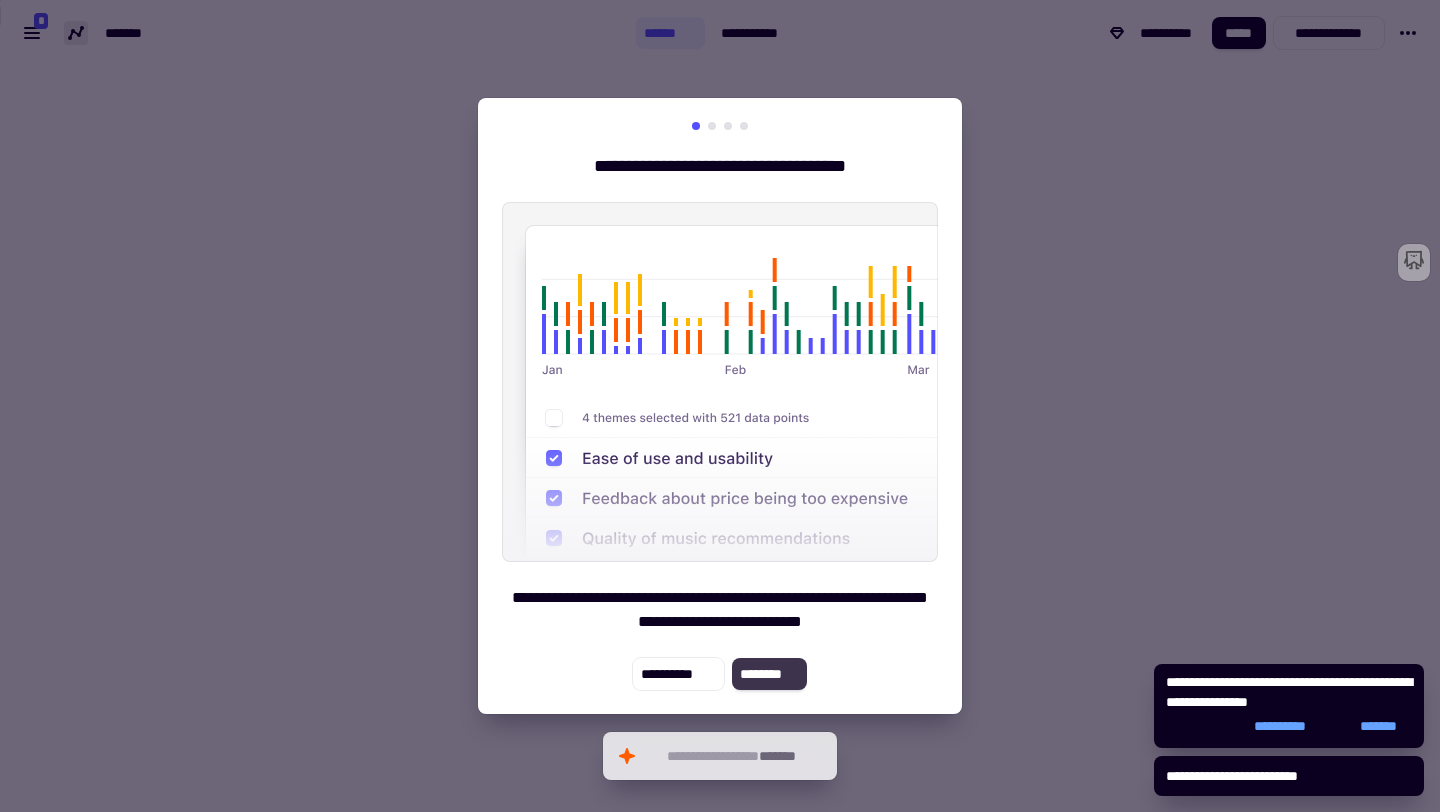 click on "********" 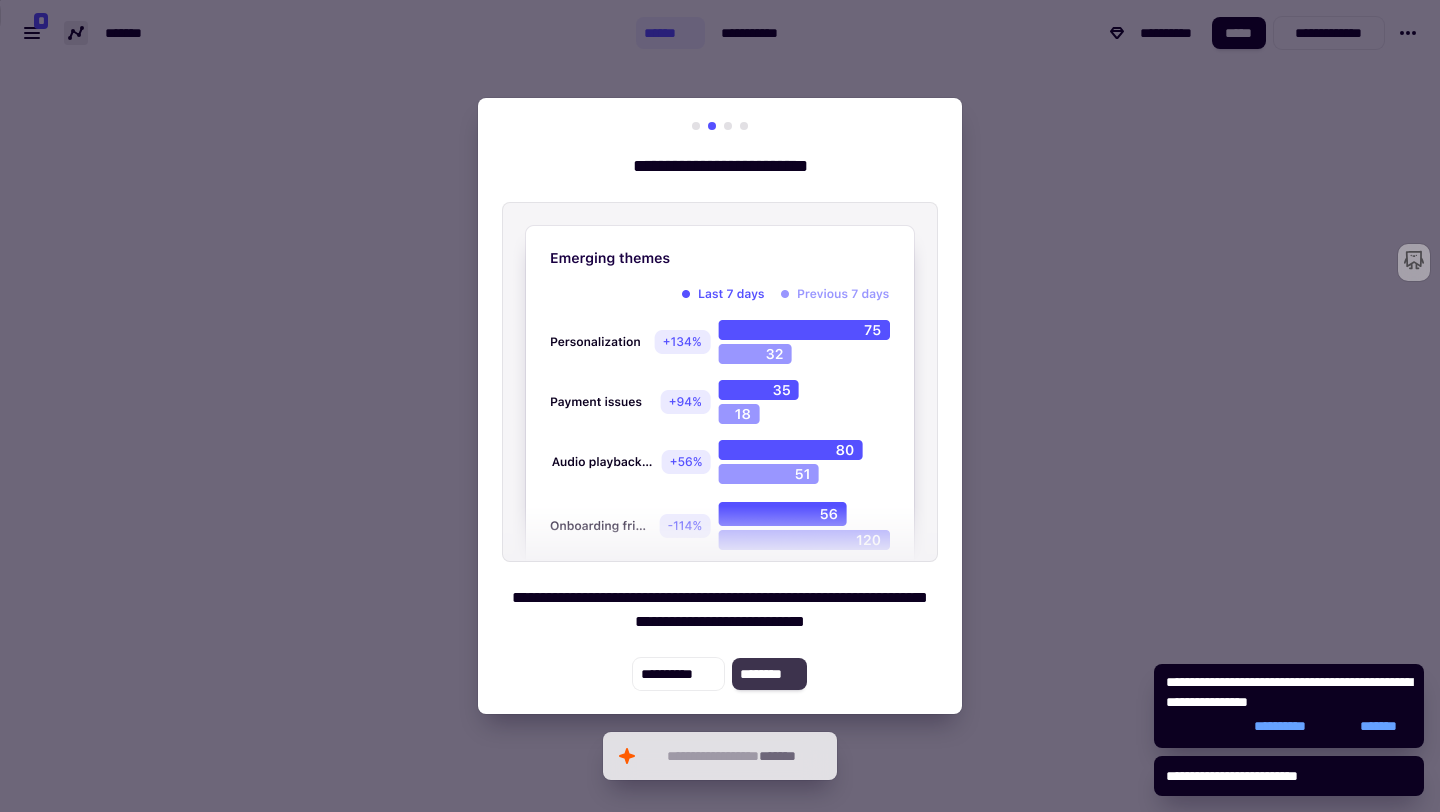 click on "********" 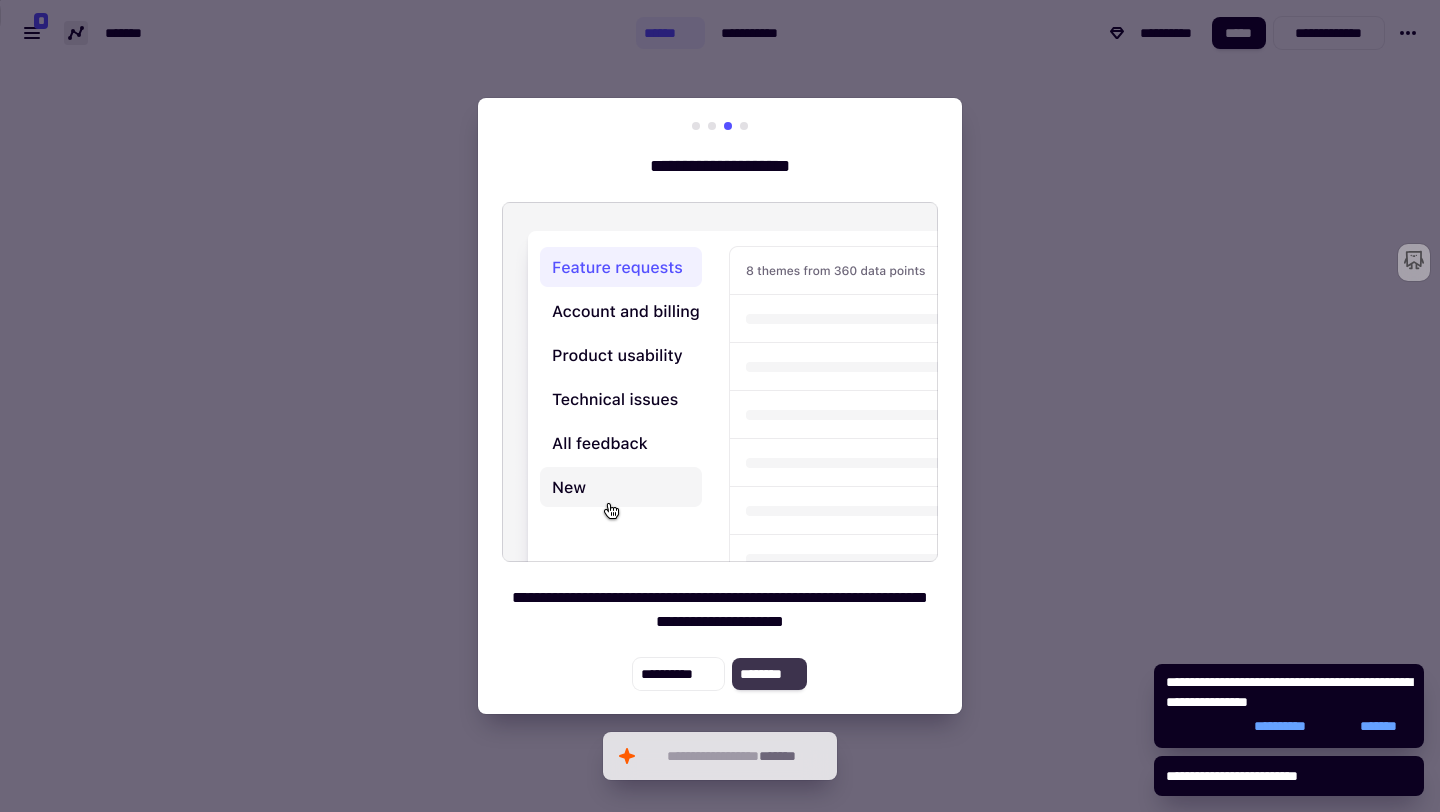 click on "********" 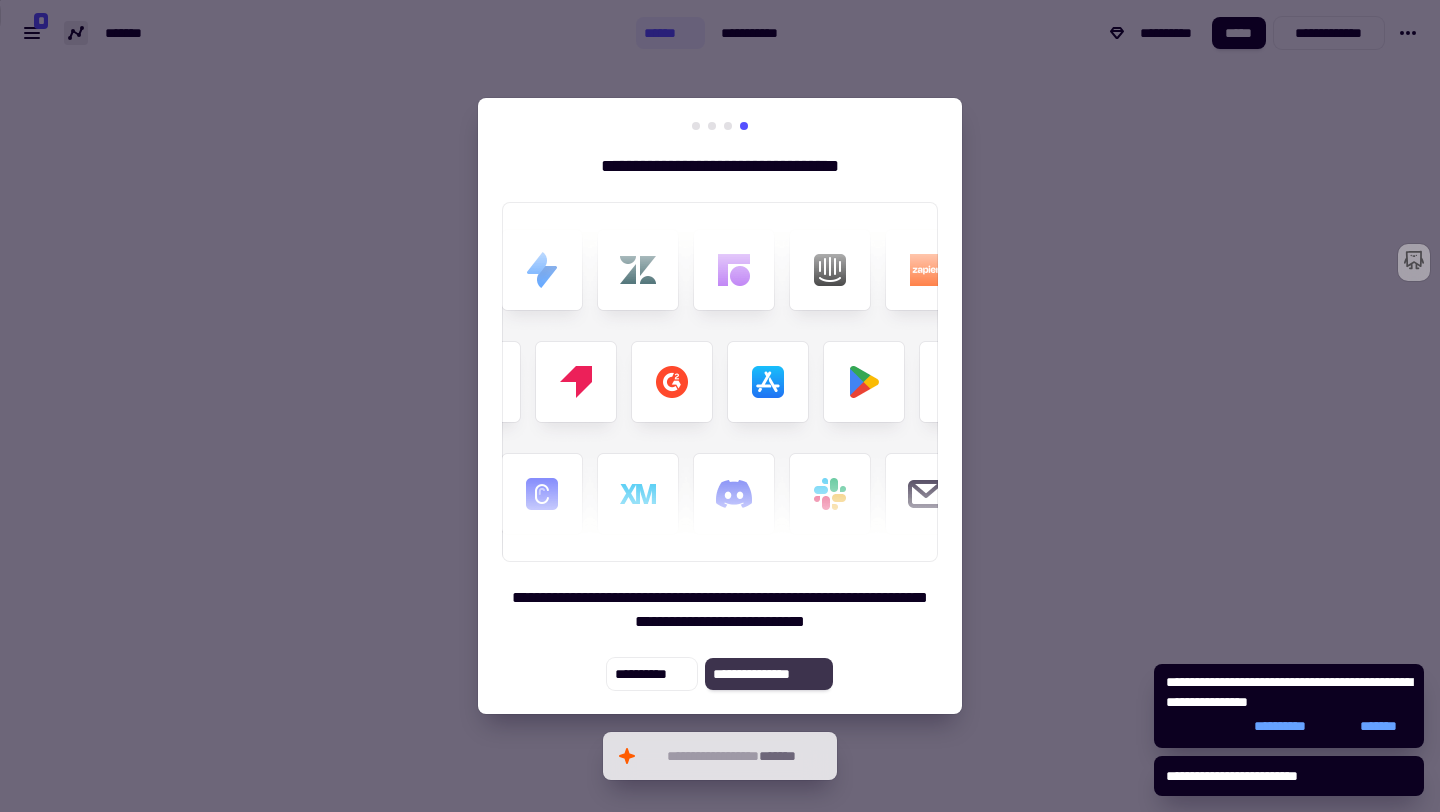 click on "**********" 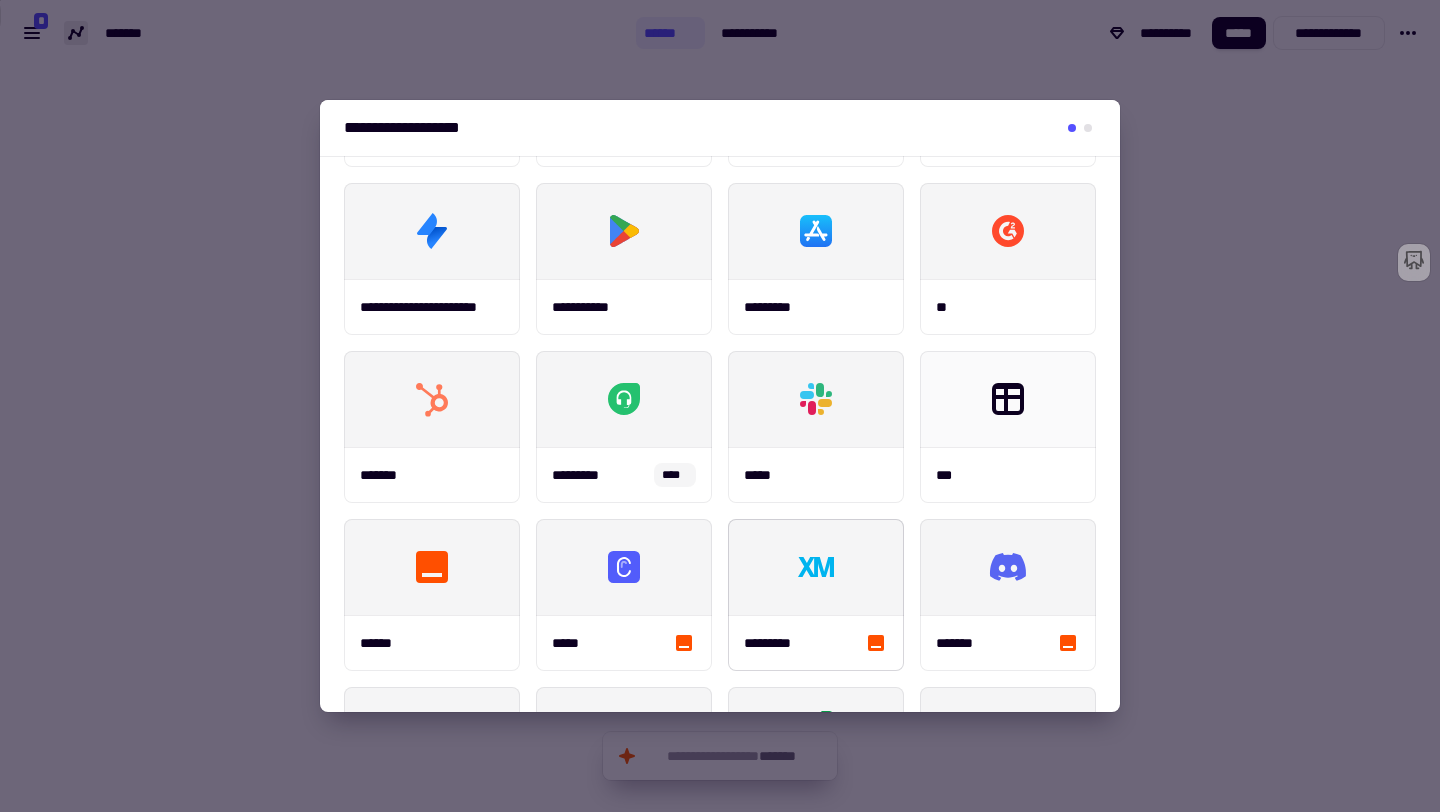 scroll, scrollTop: 0, scrollLeft: 0, axis: both 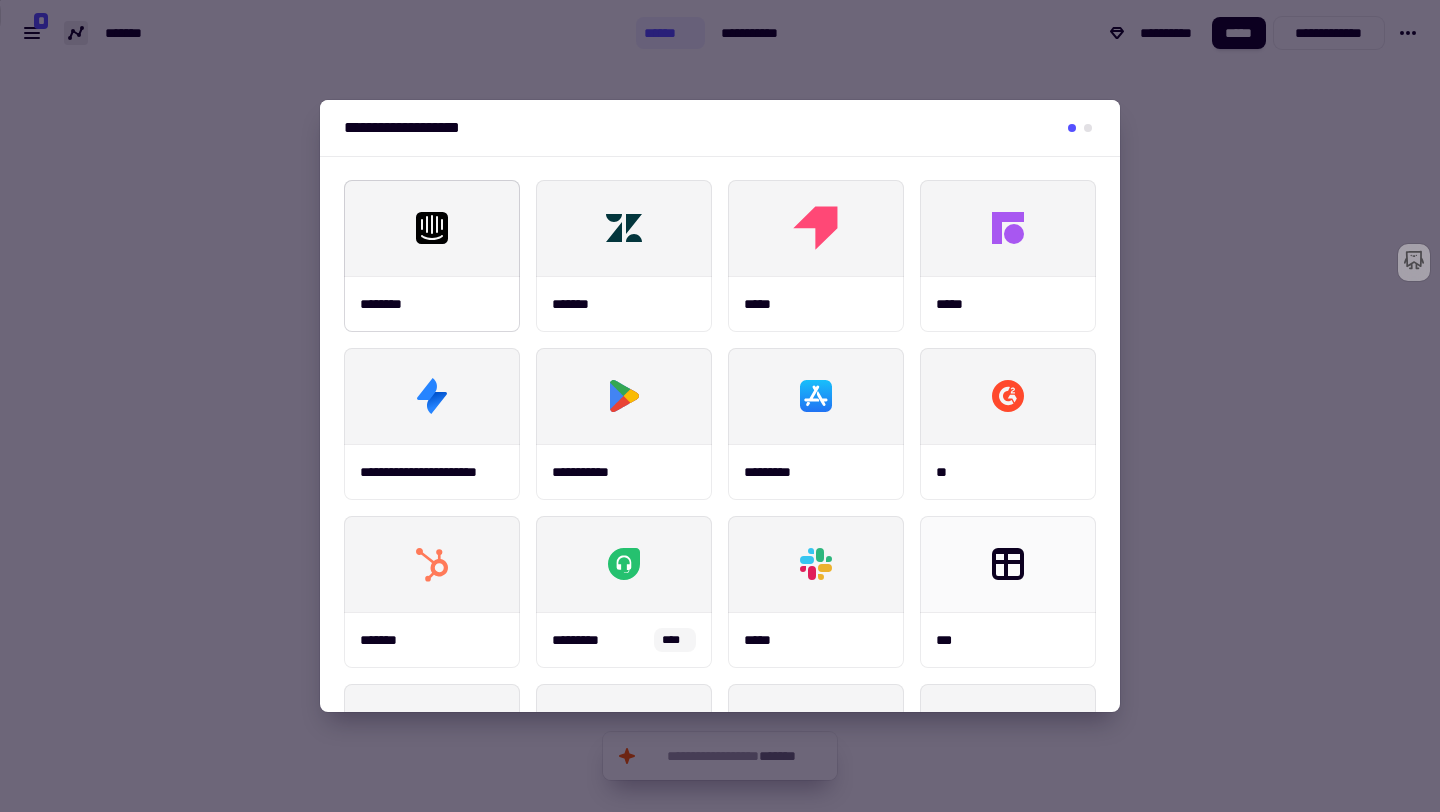 click at bounding box center (432, 228) 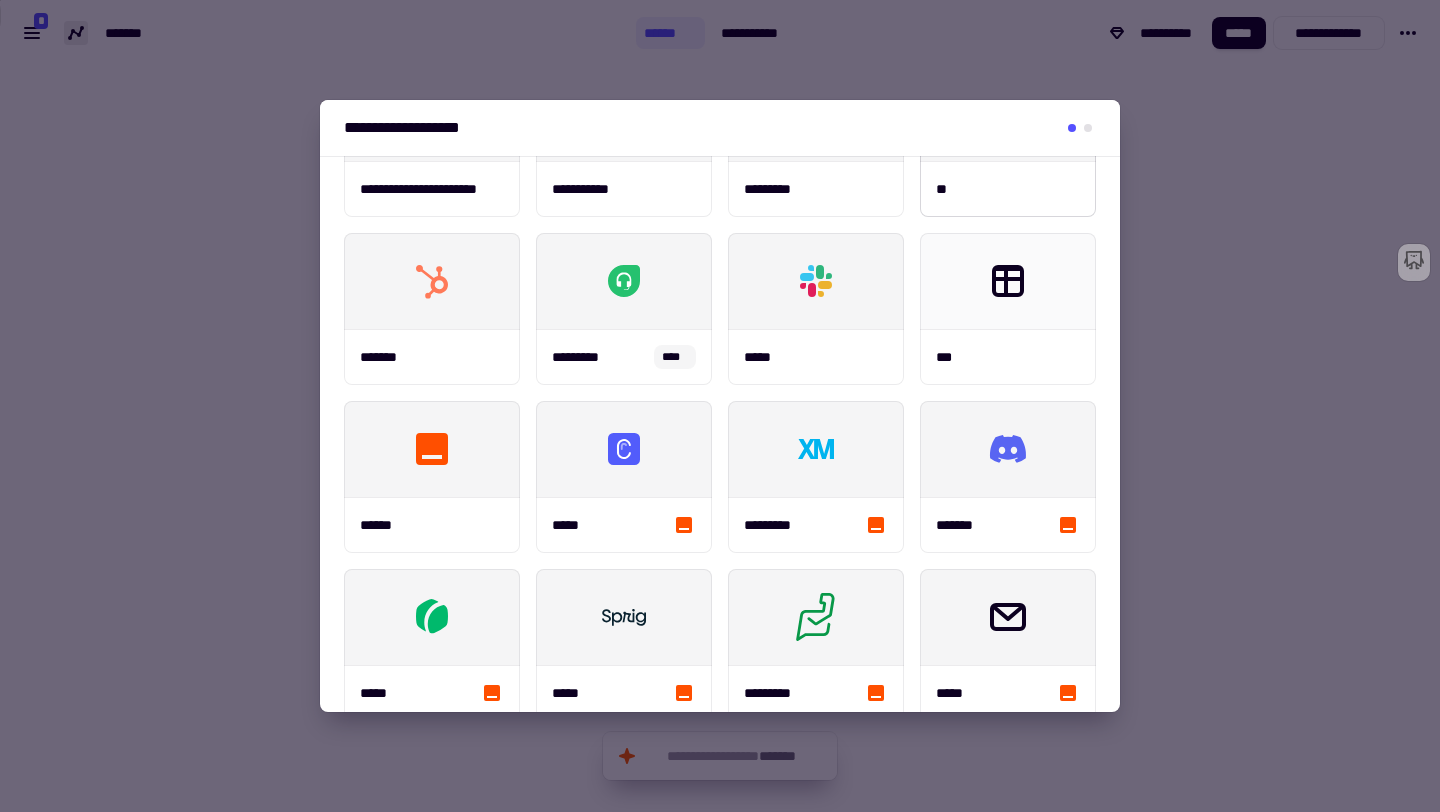 scroll, scrollTop: 316, scrollLeft: 0, axis: vertical 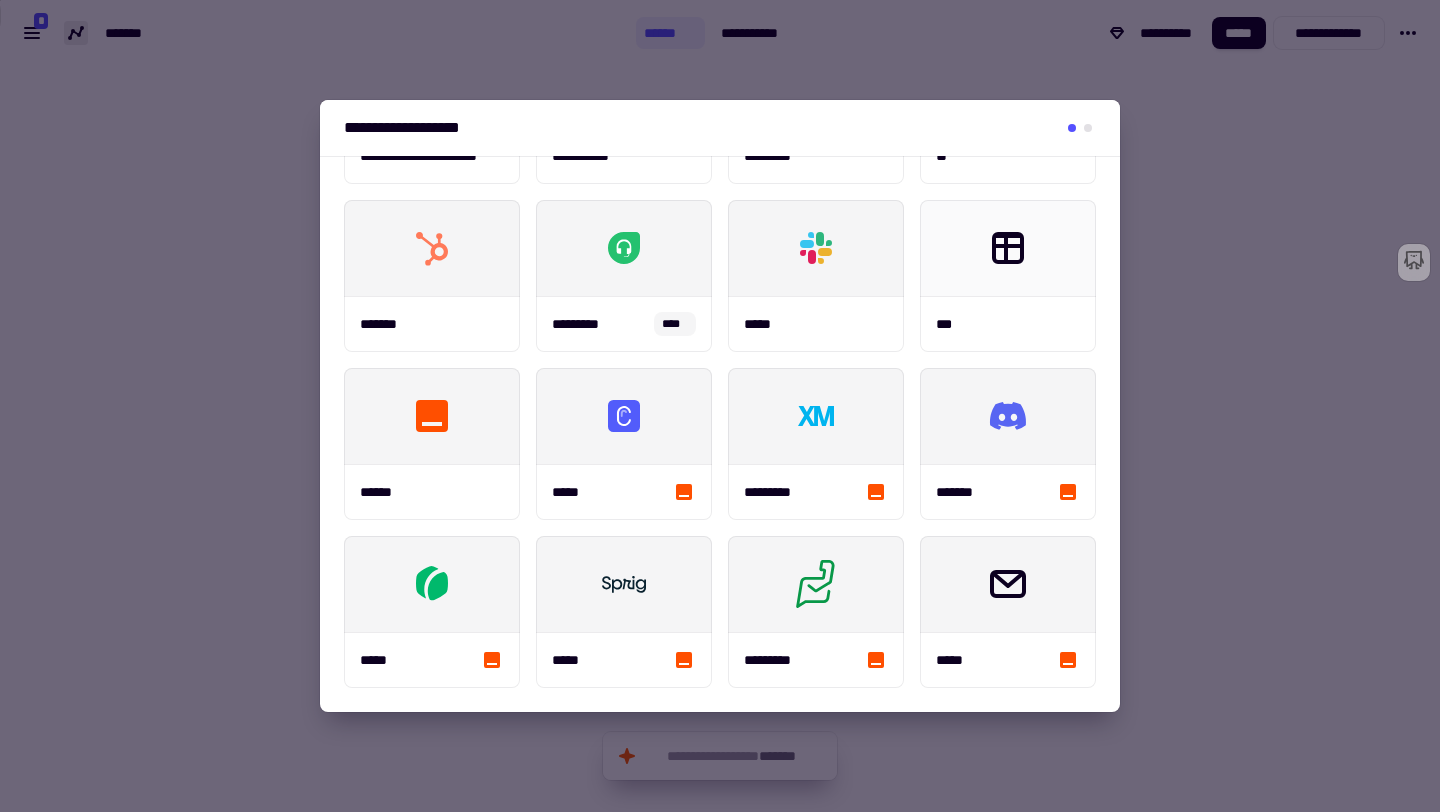 click at bounding box center [720, 406] 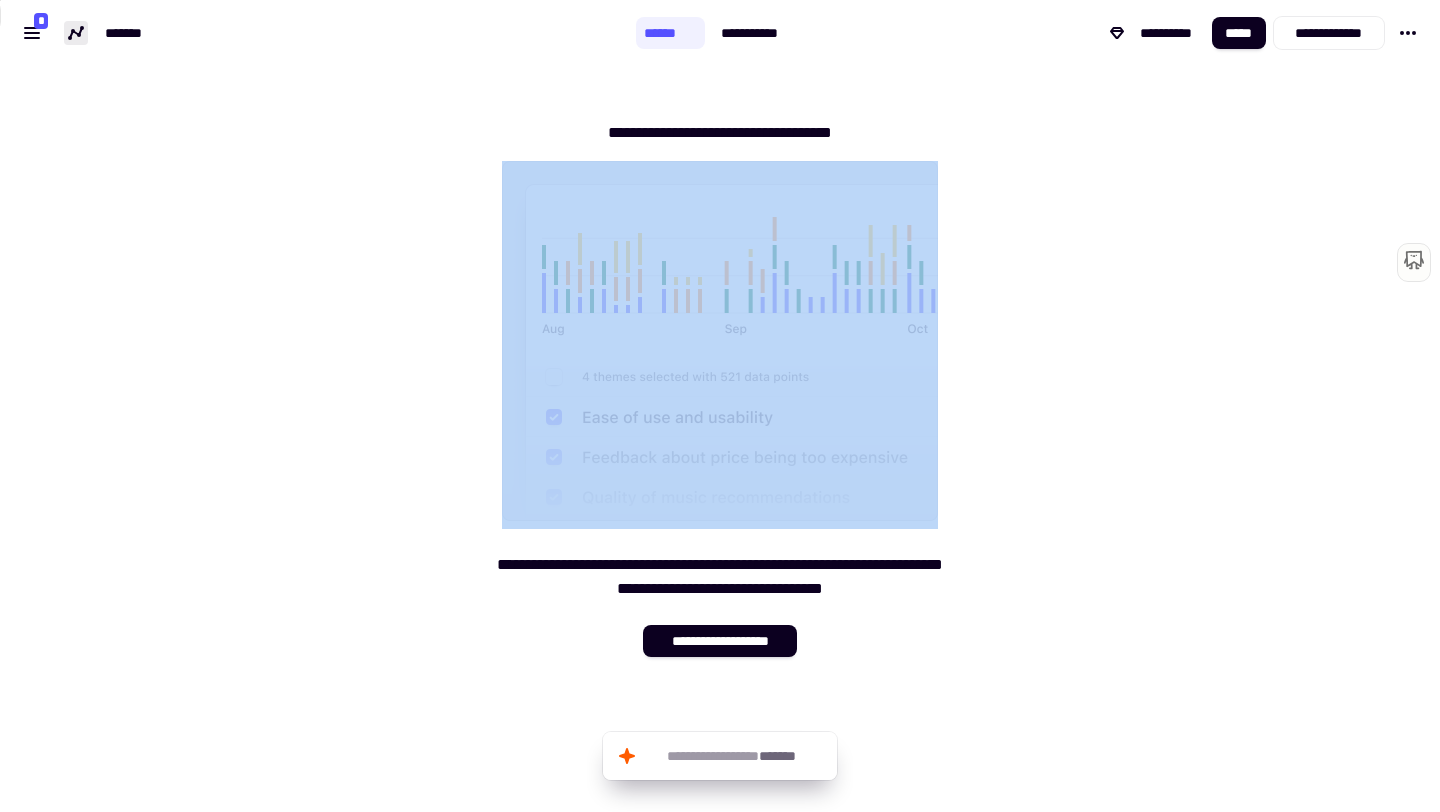click on "**********" at bounding box center (720, 381) 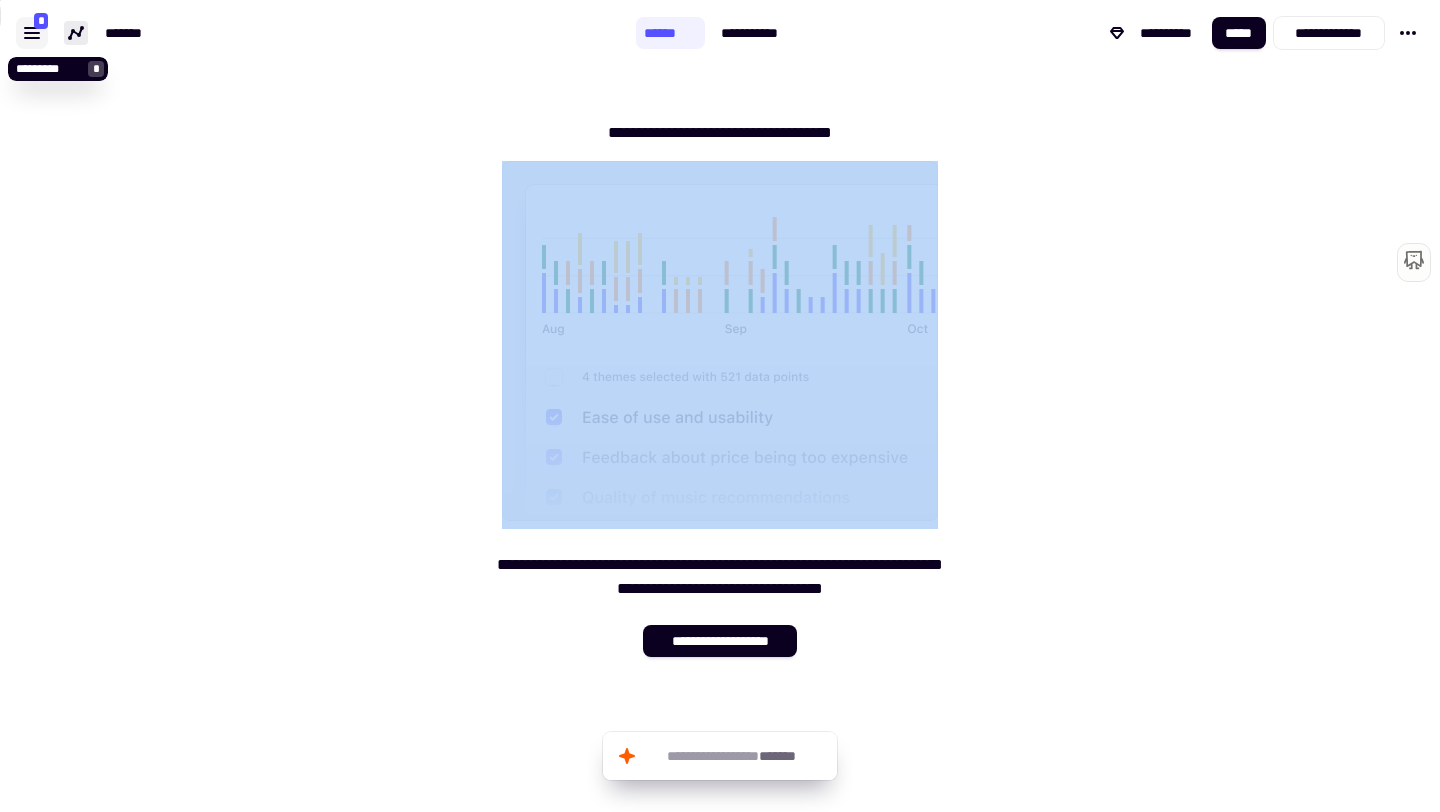 click 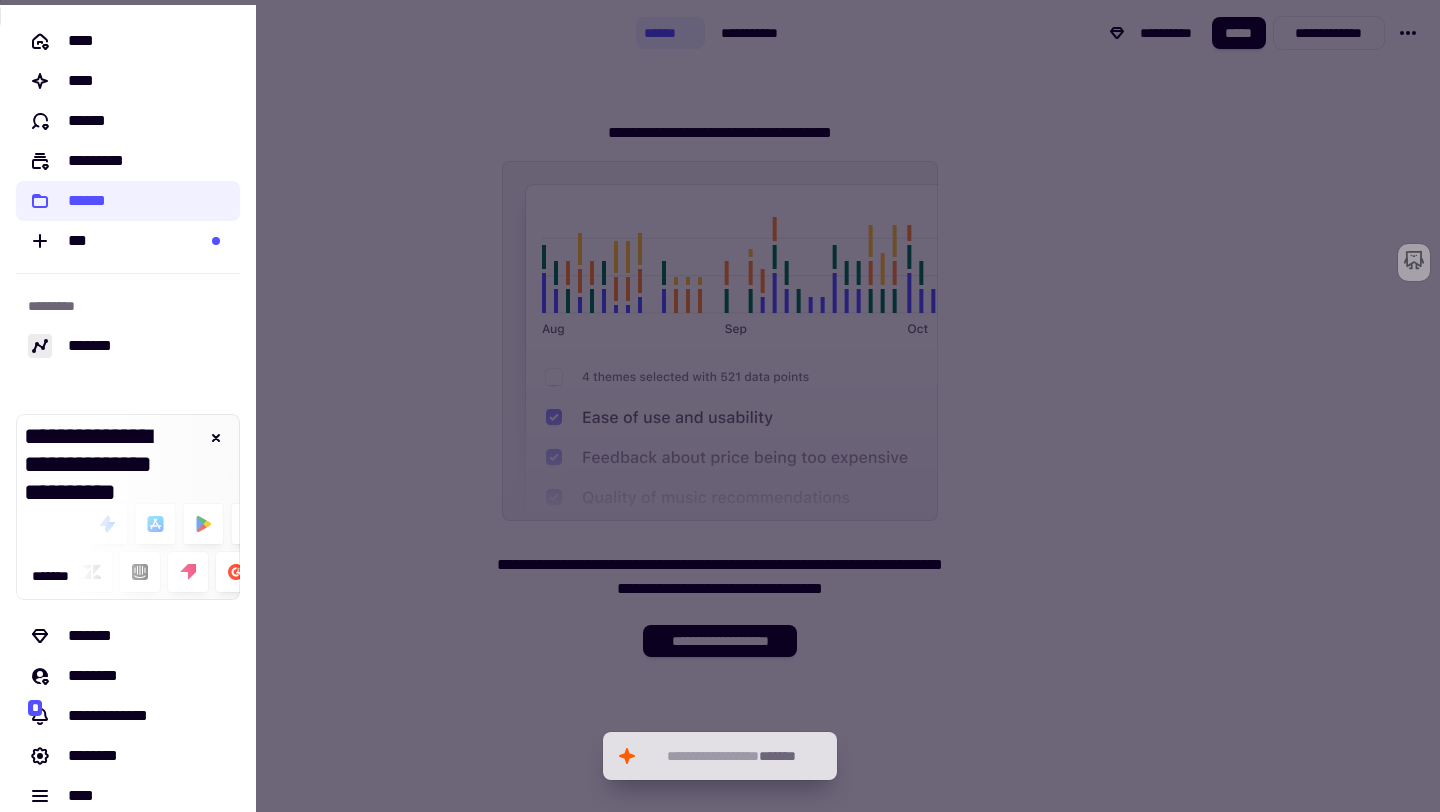 click at bounding box center [720, 406] 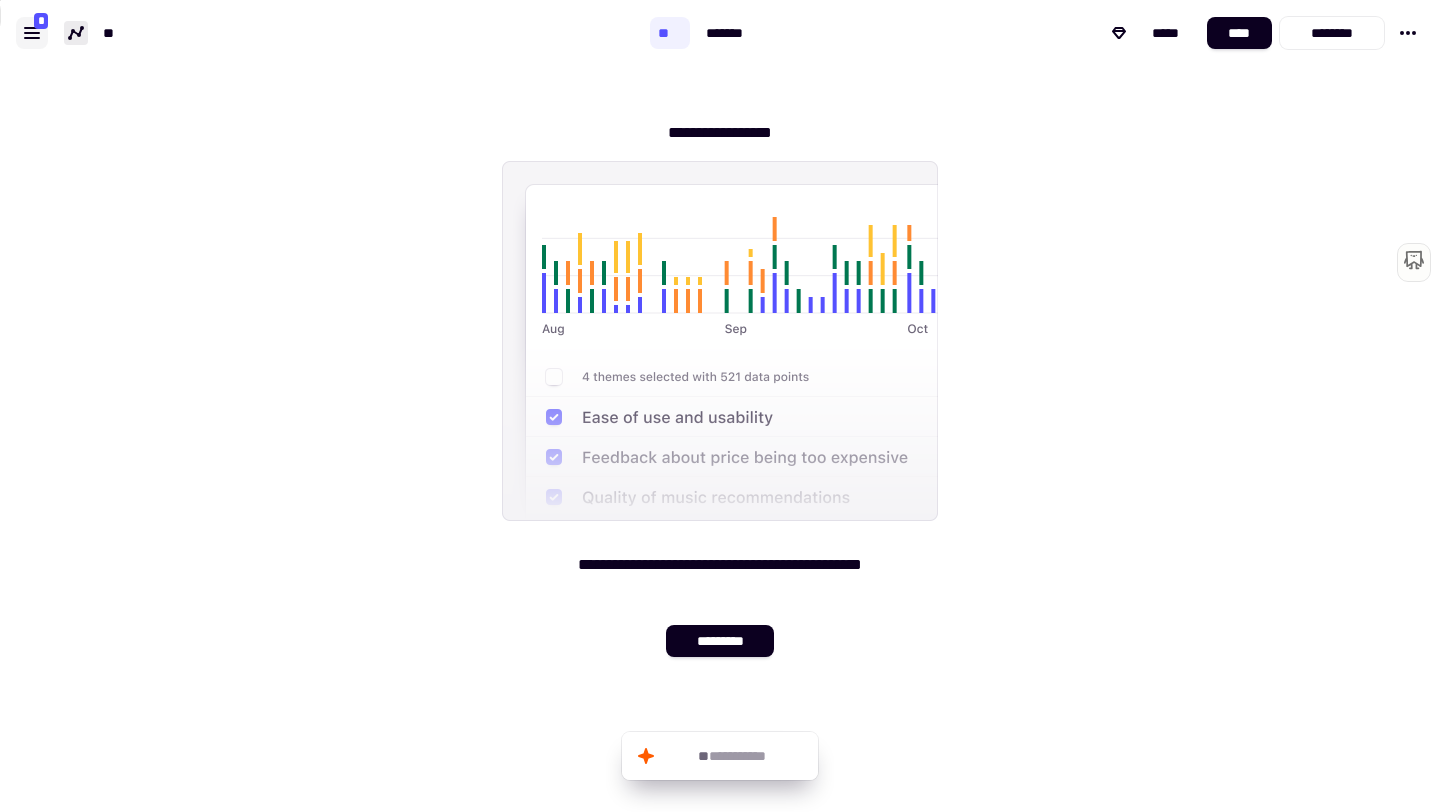 click 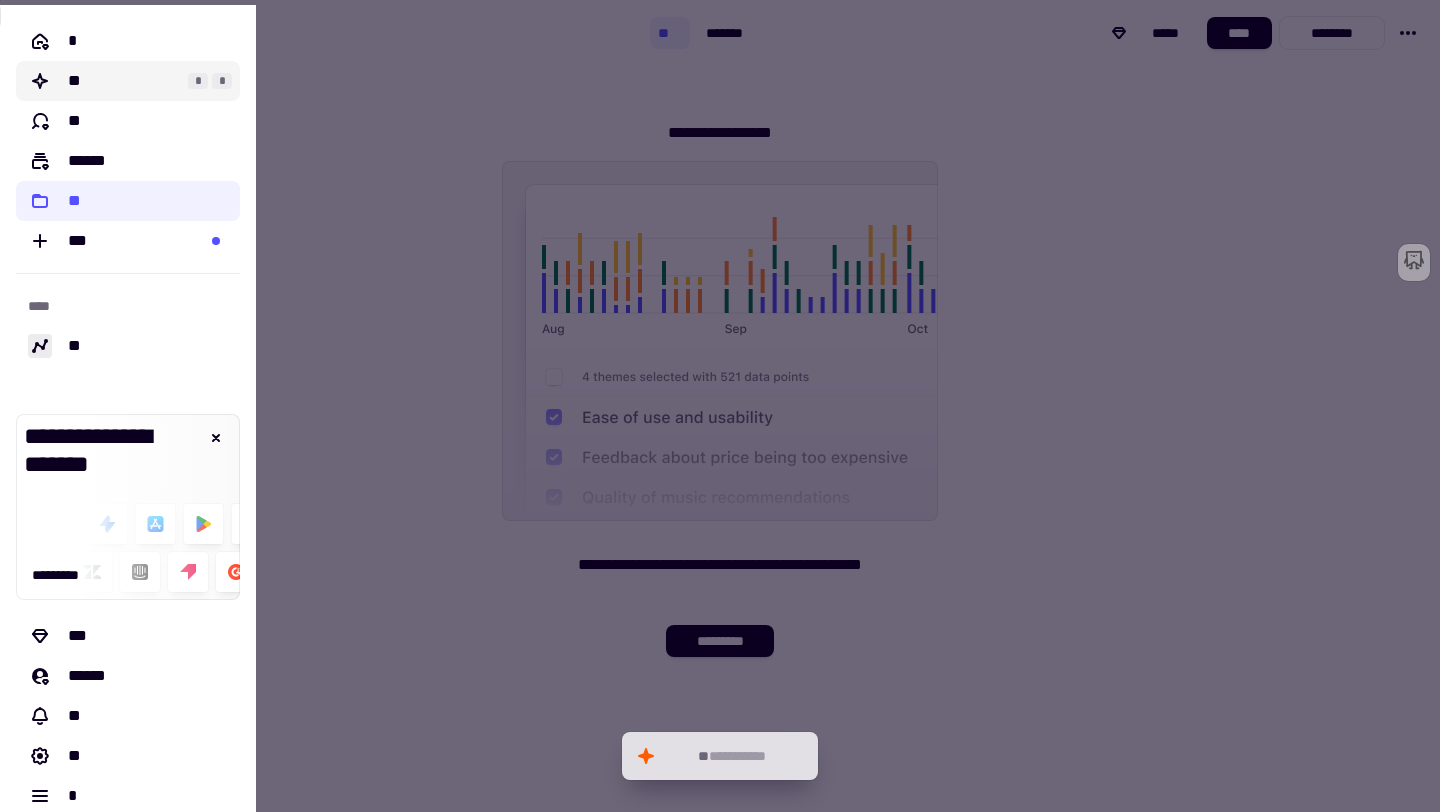 click on "**" 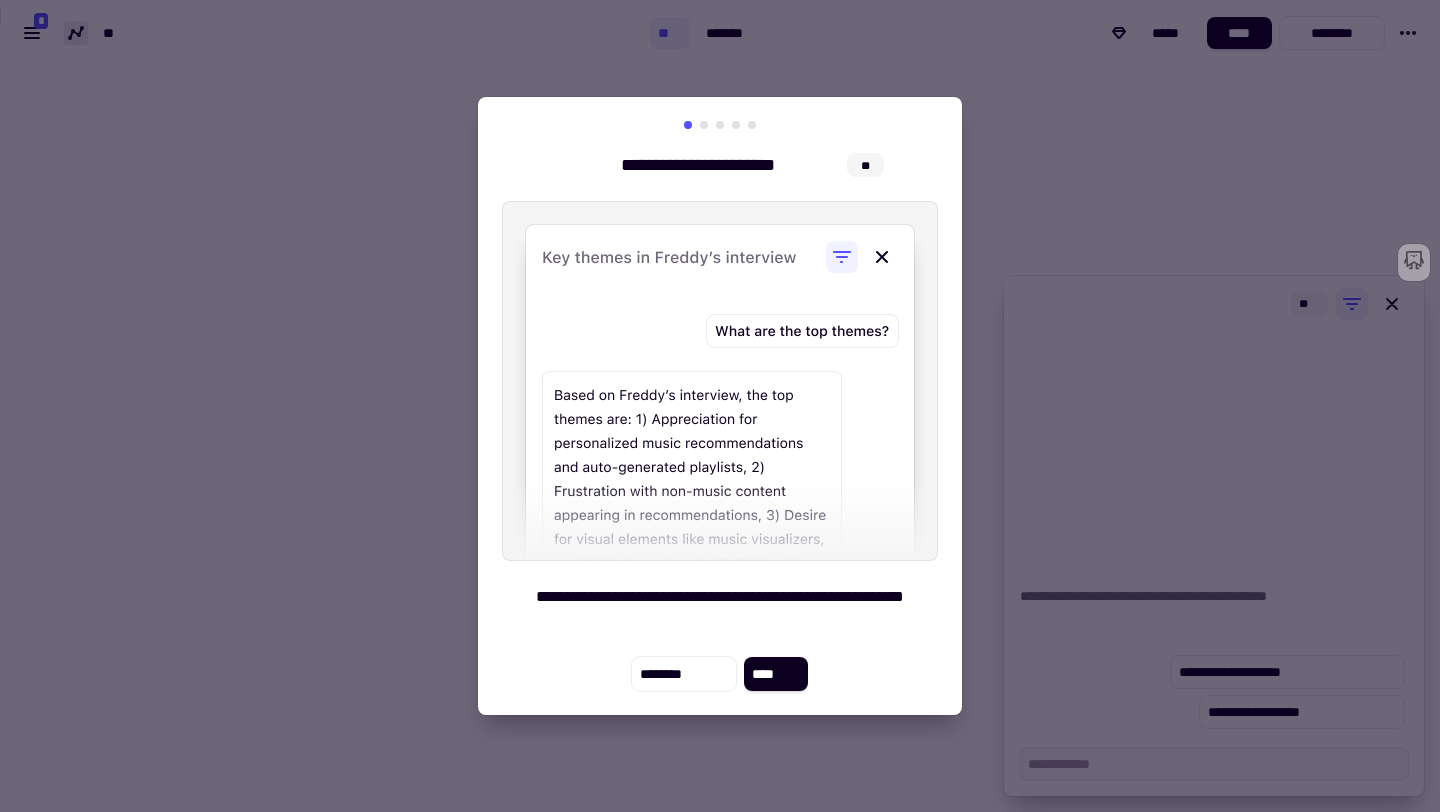 click at bounding box center [720, 406] 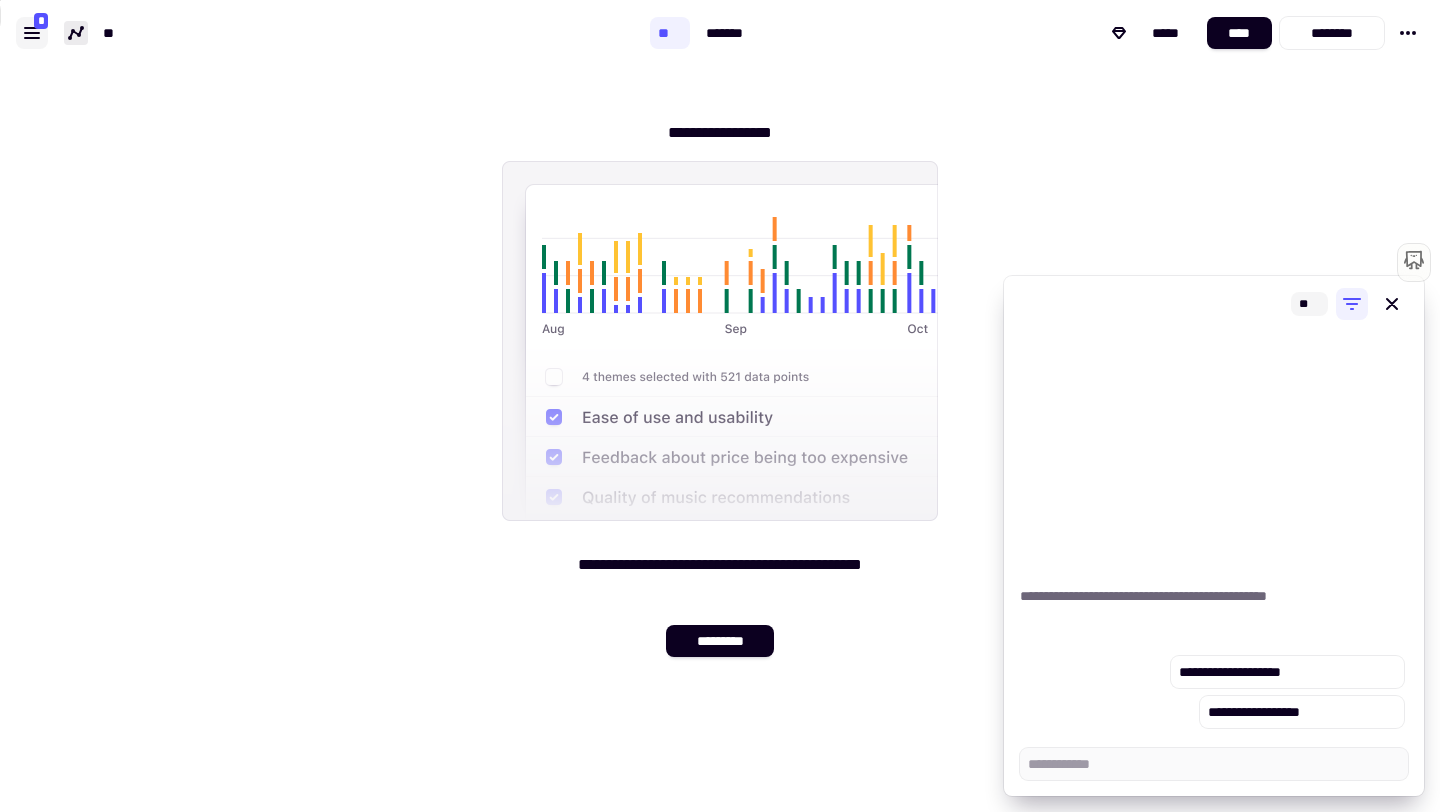 click 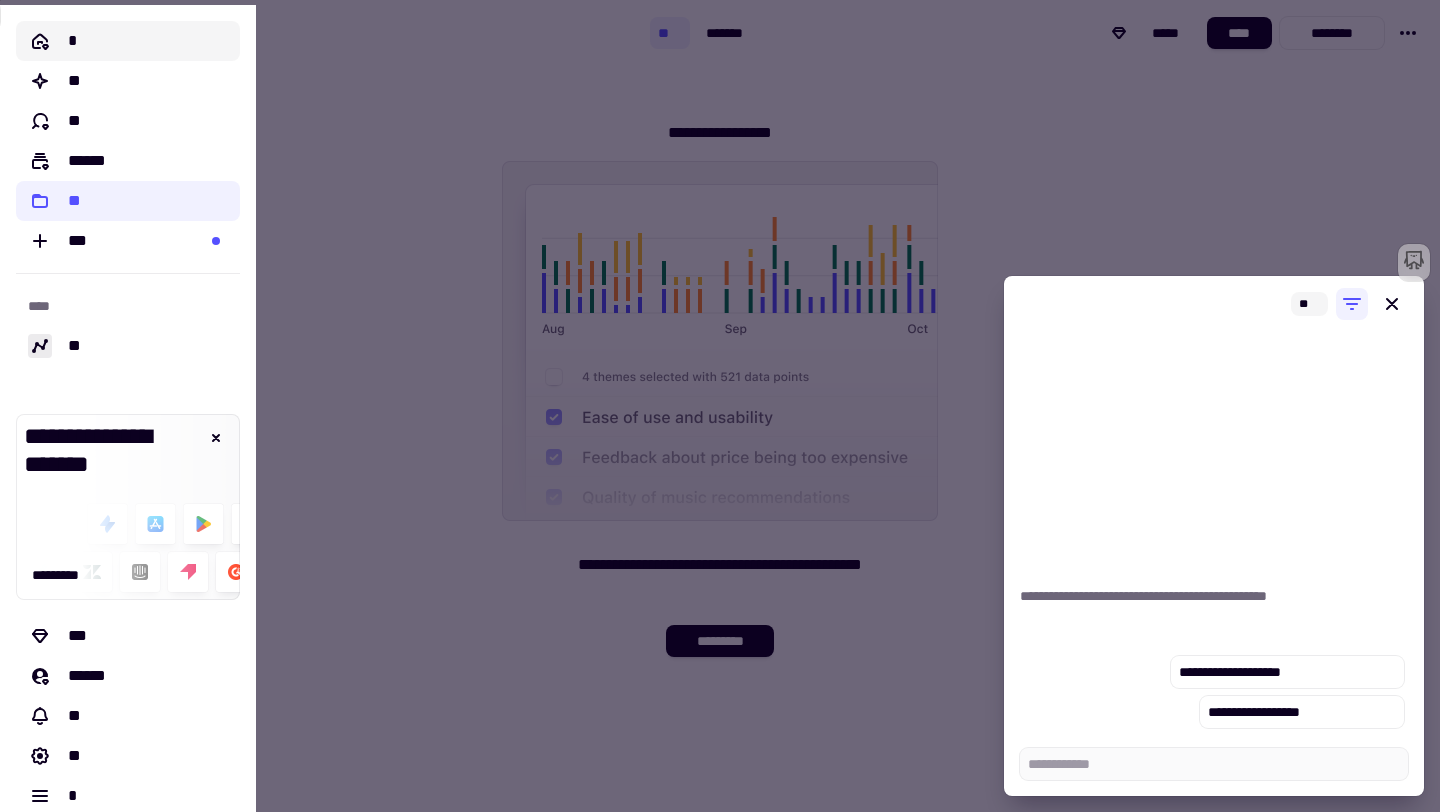 click on "*" 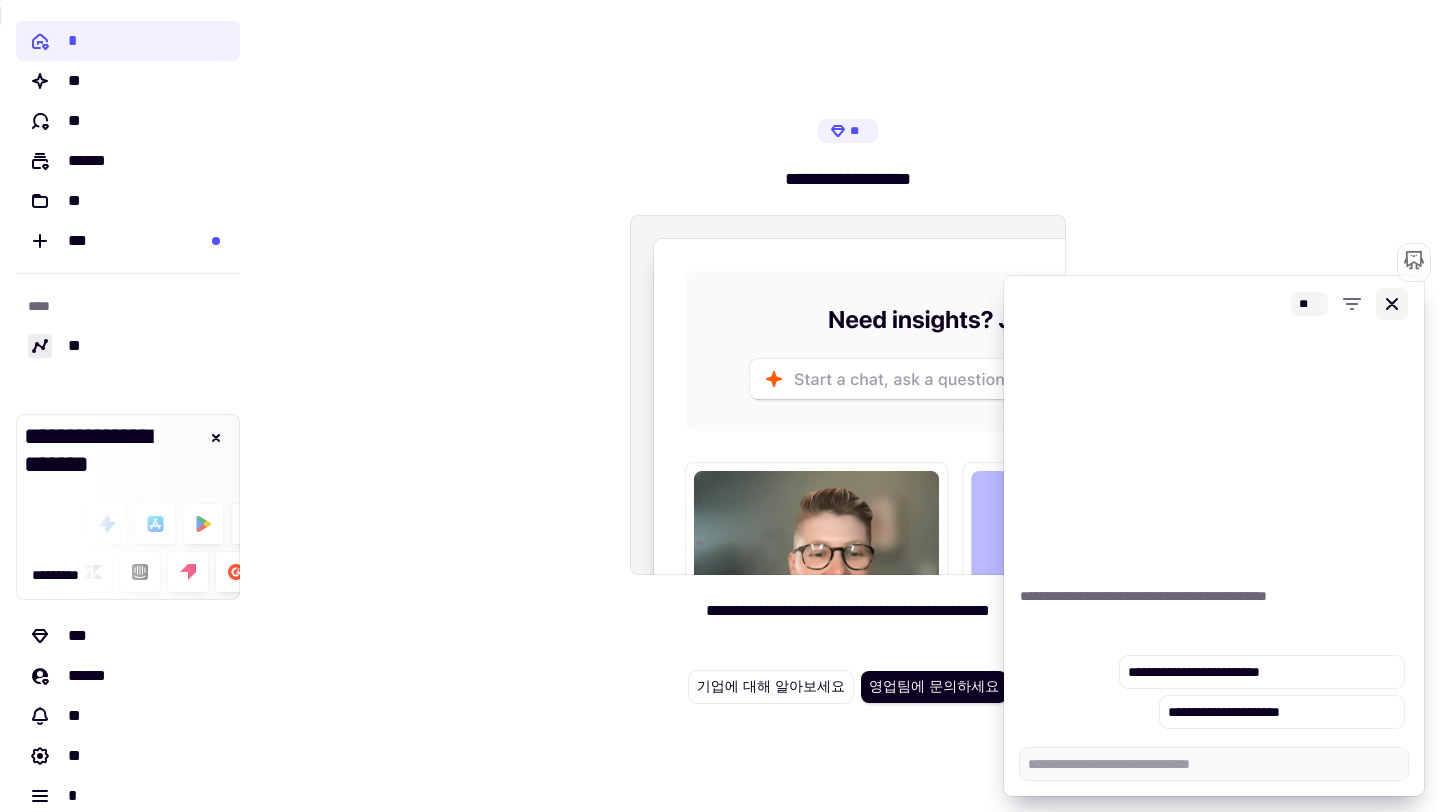 click 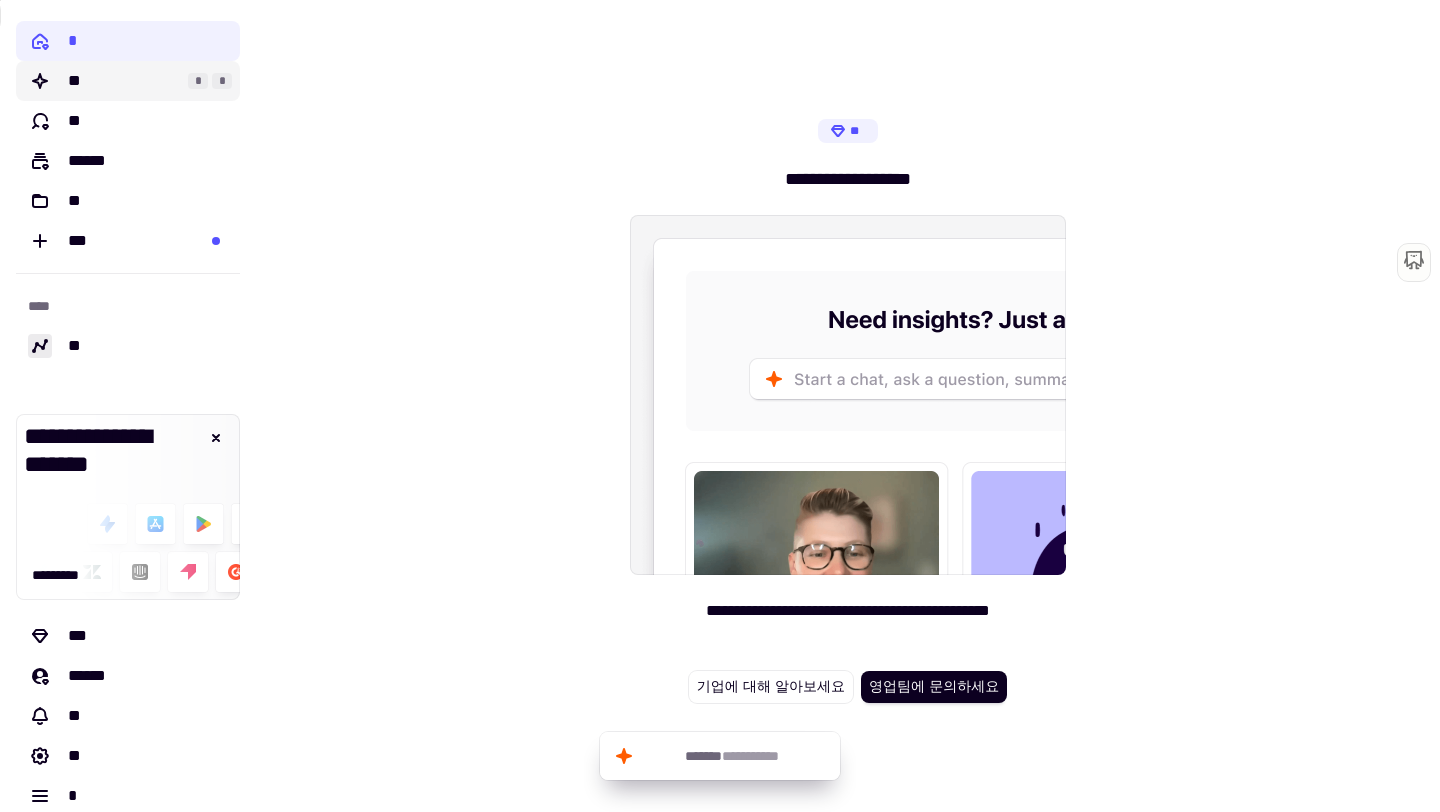 click on "**" 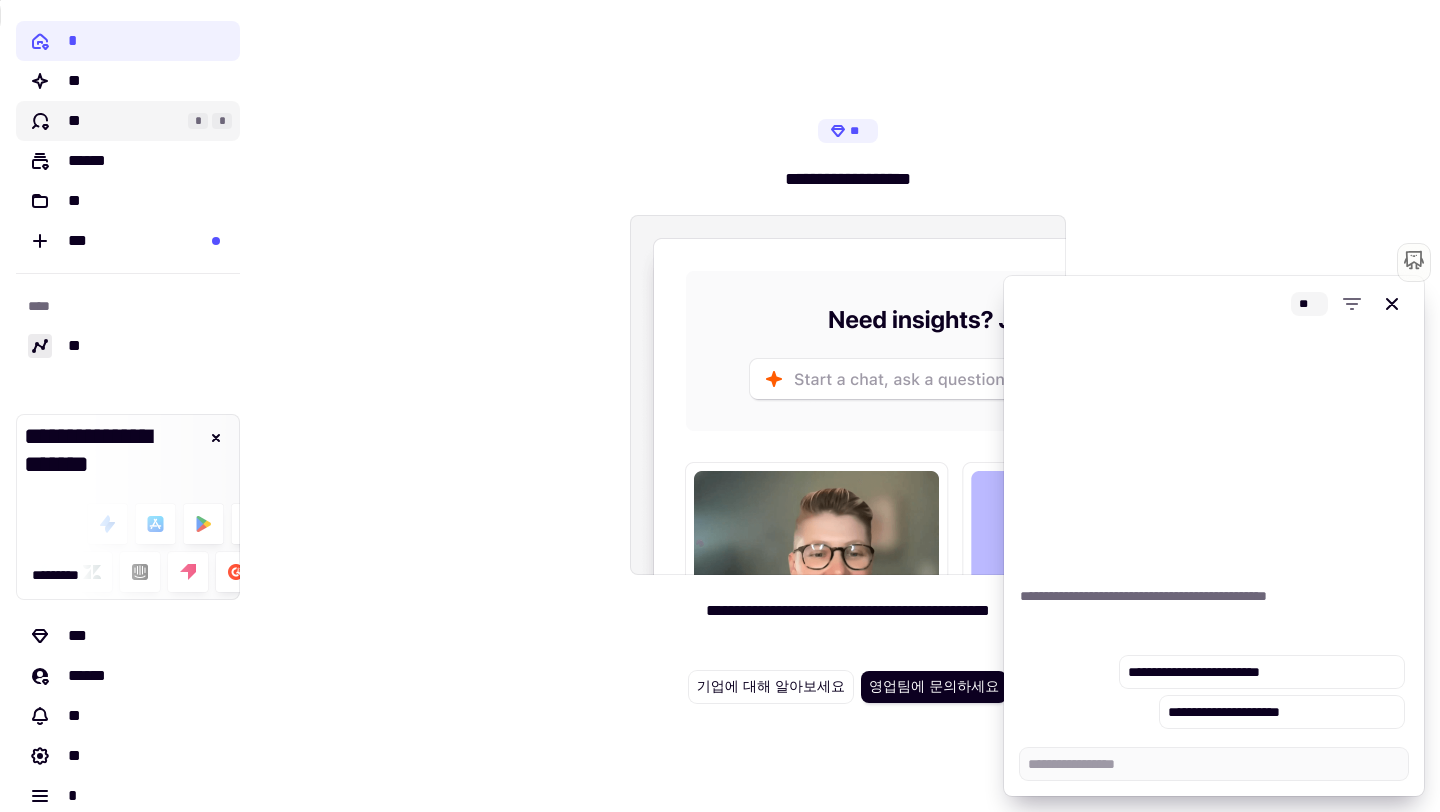 click on "**" 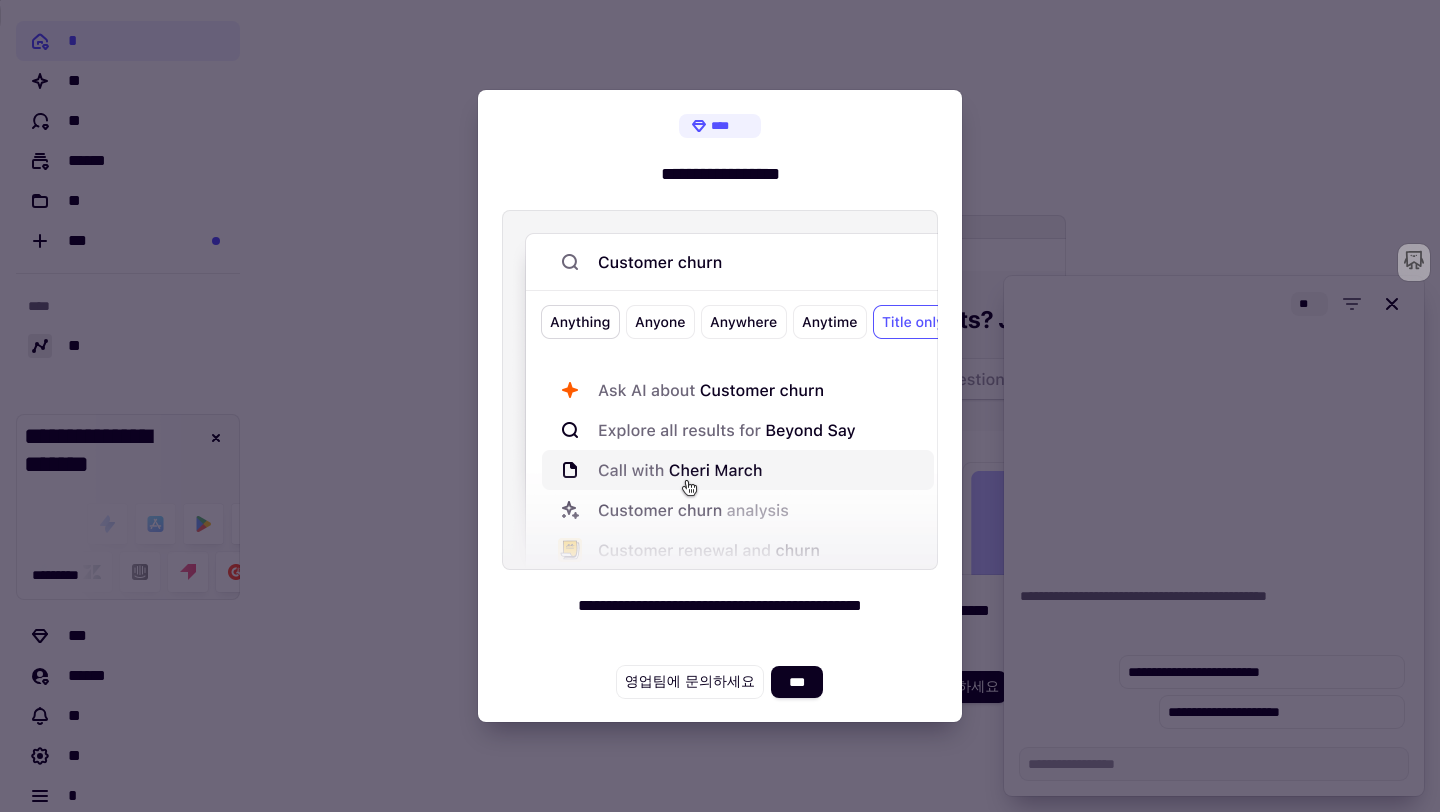 click at bounding box center [720, 406] 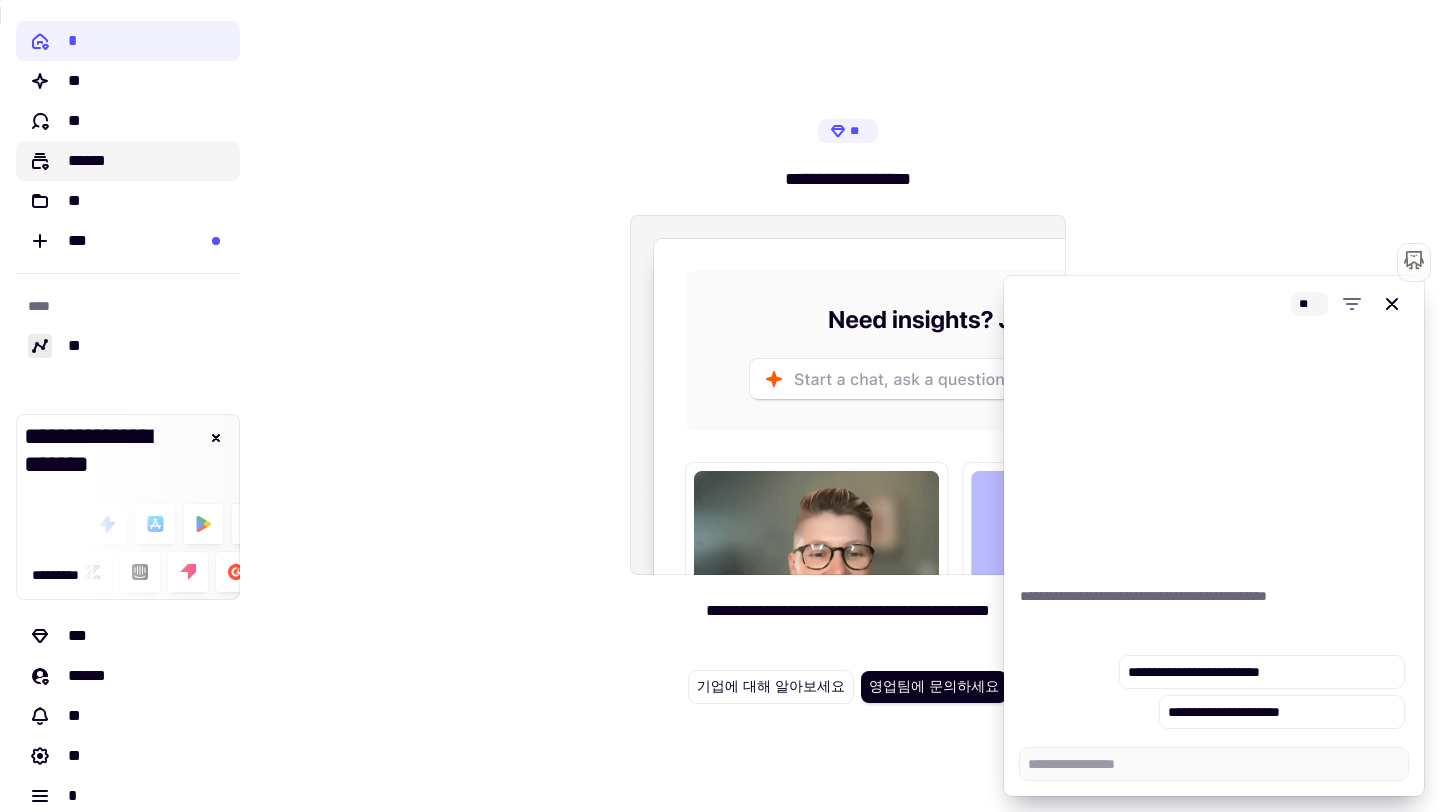 click on "******" 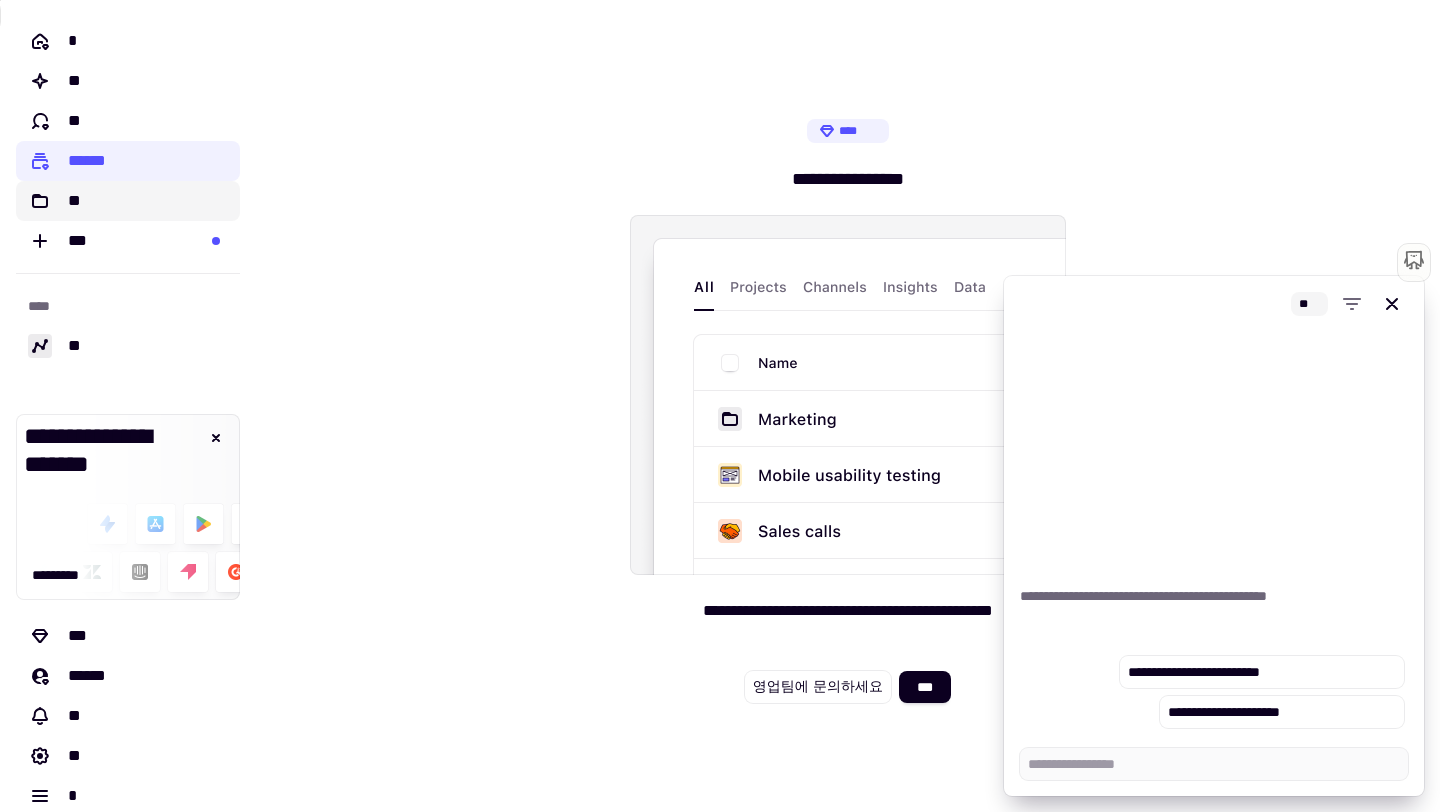 click on "**" 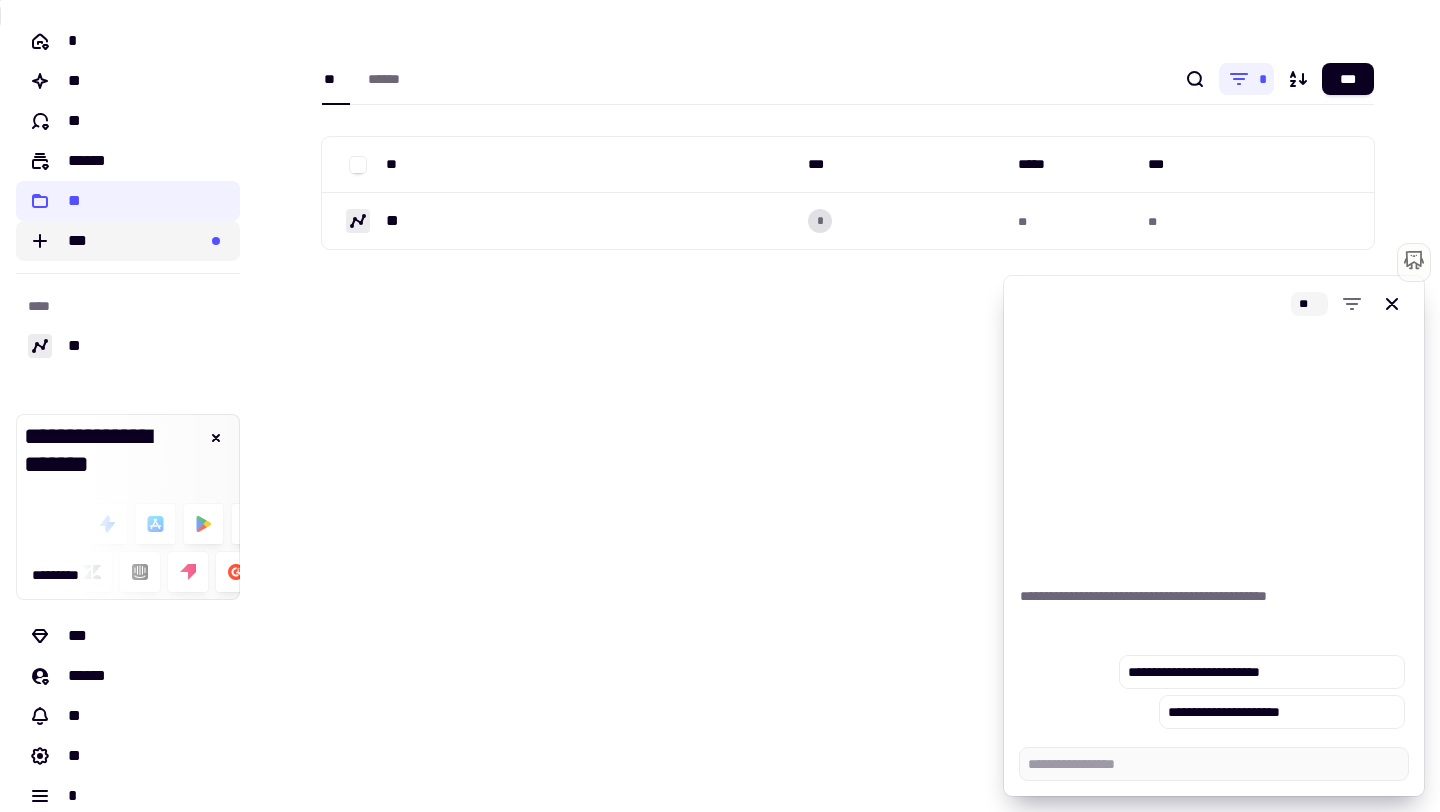 click on "***" 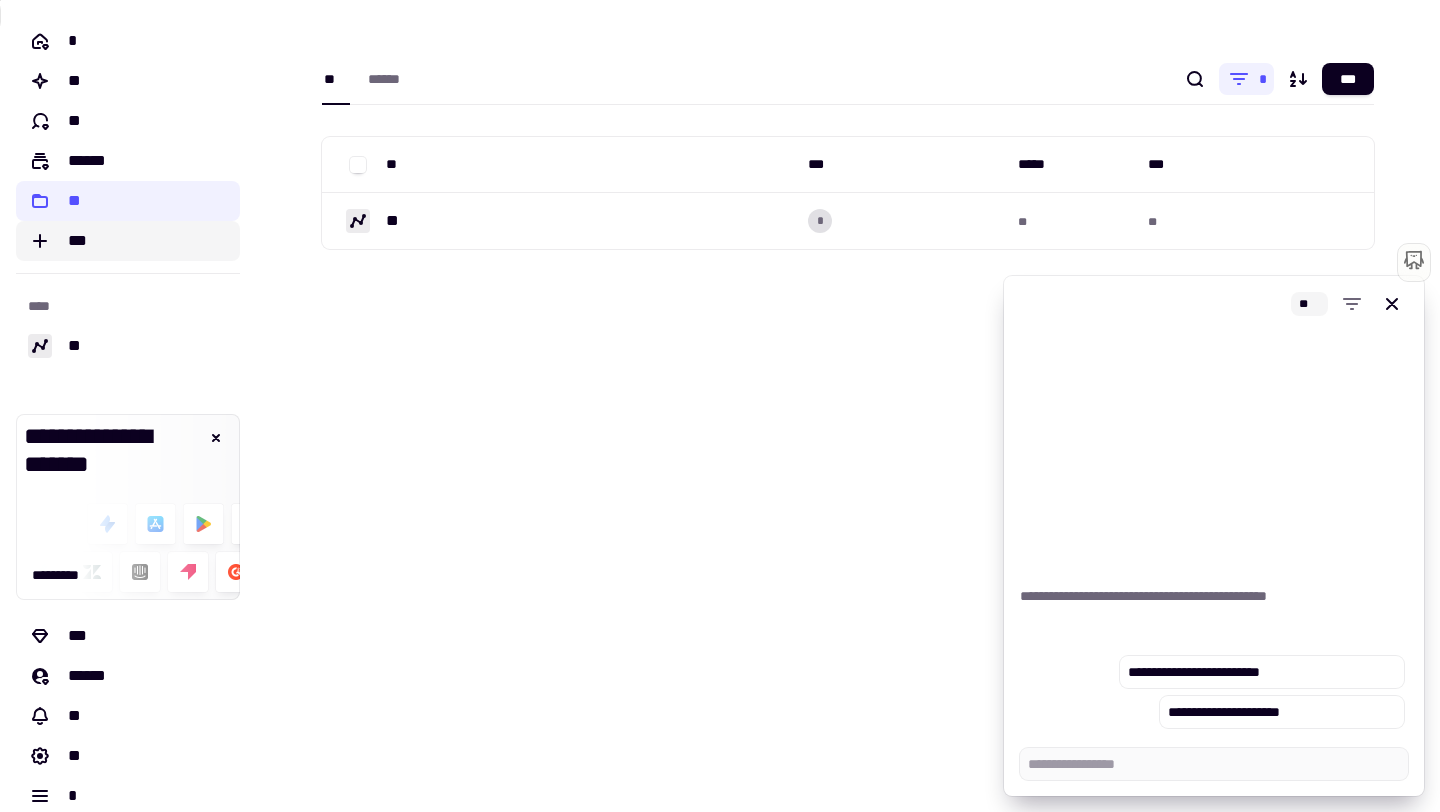 click on "***" 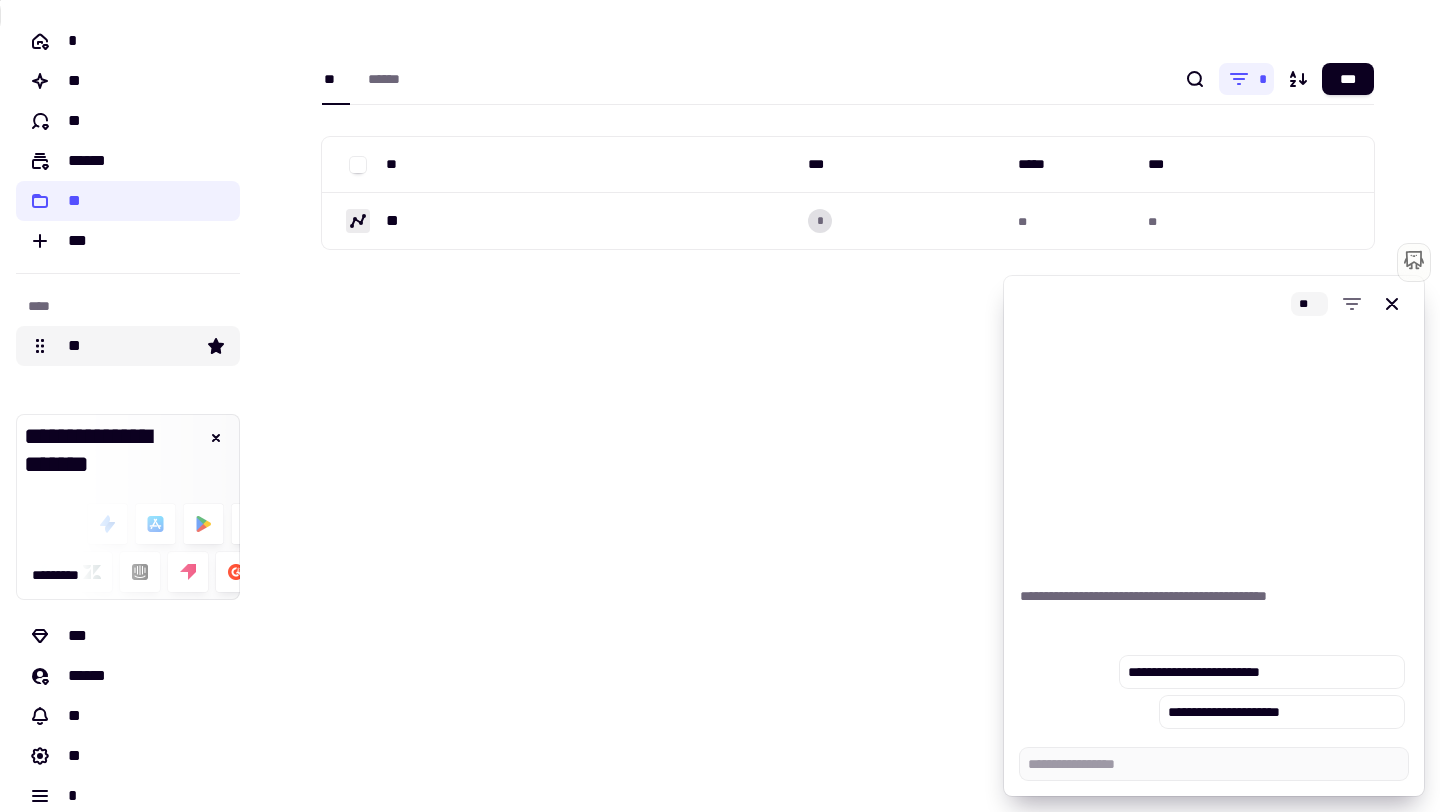 scroll, scrollTop: 15, scrollLeft: 0, axis: vertical 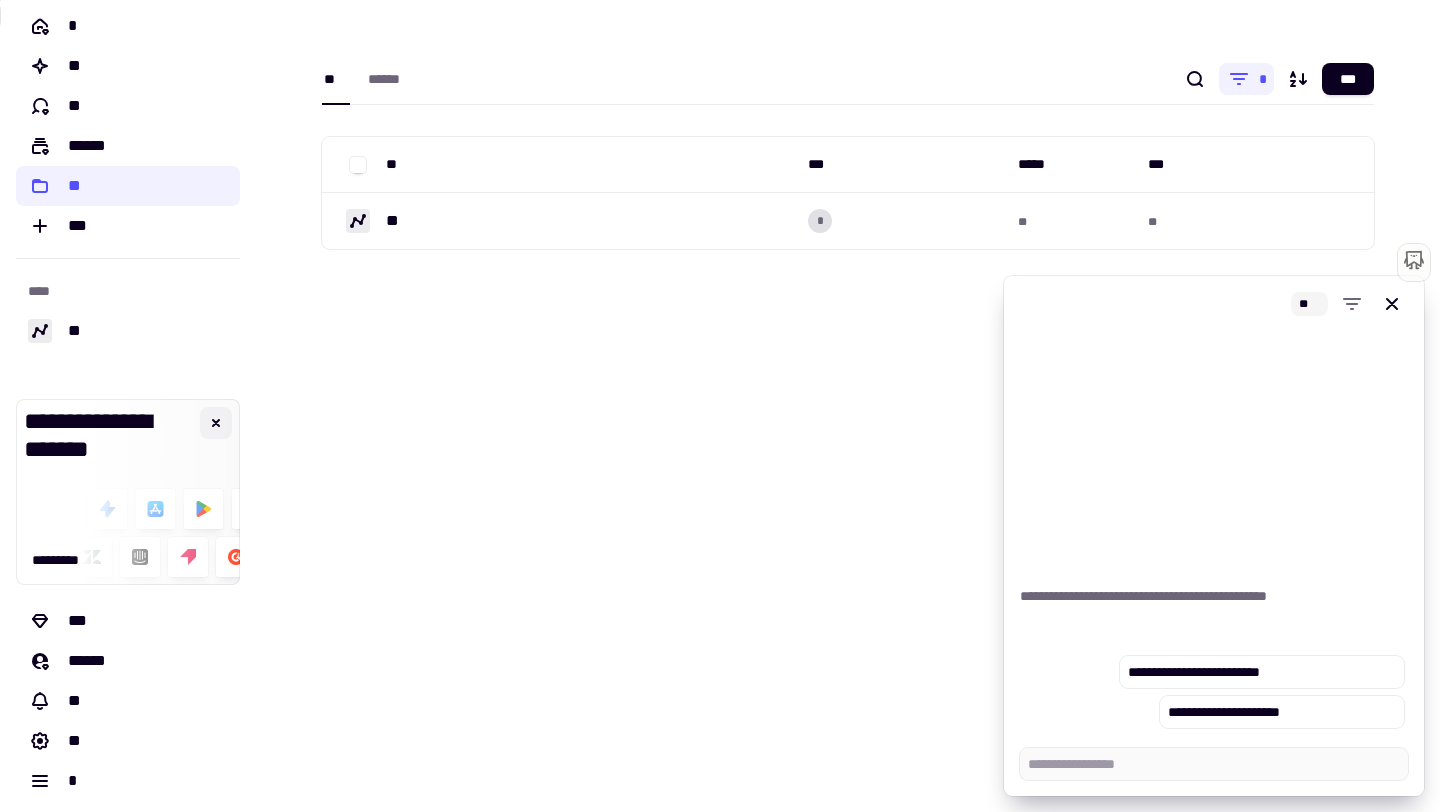 click 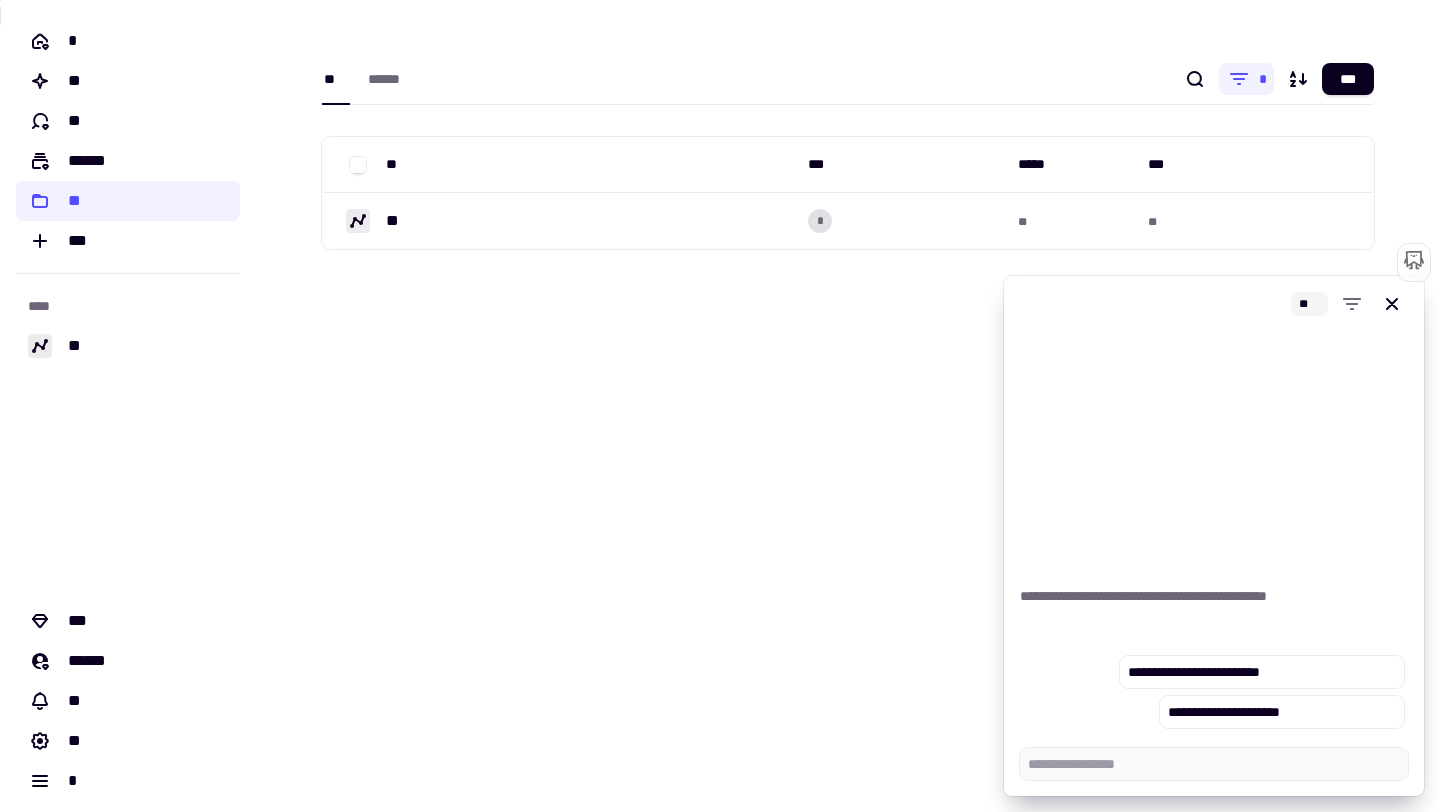 scroll, scrollTop: 0, scrollLeft: 0, axis: both 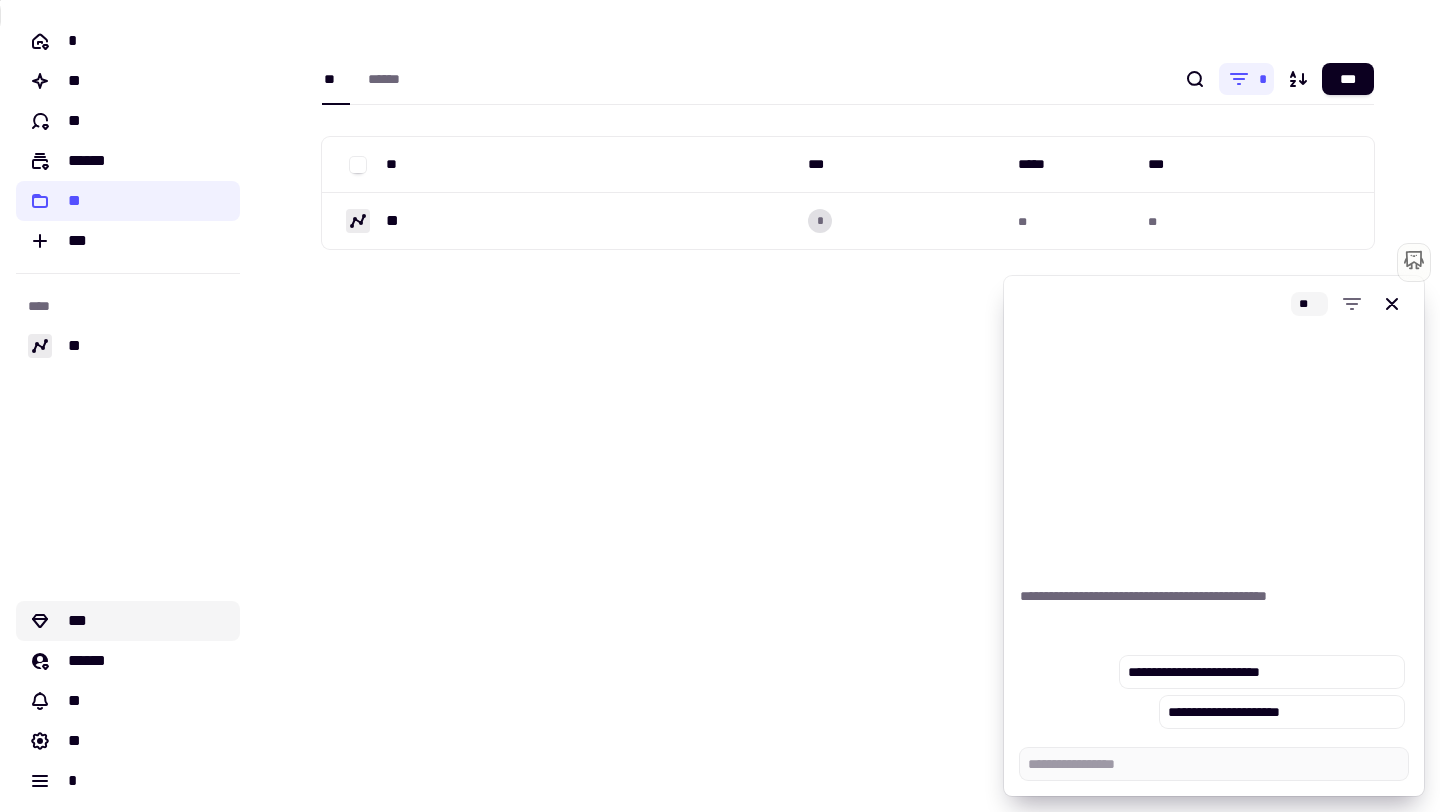 click on "***" 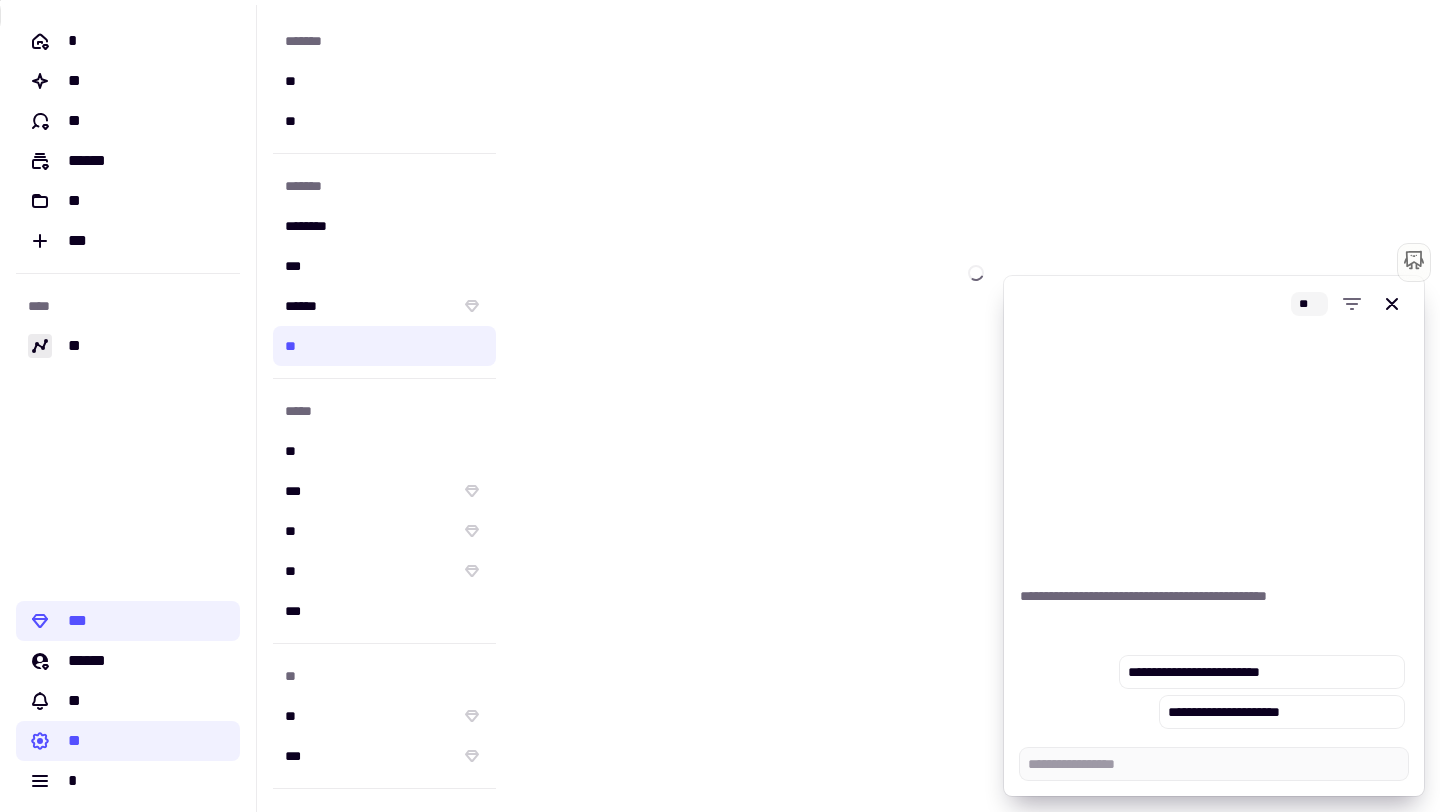 type on "*" 